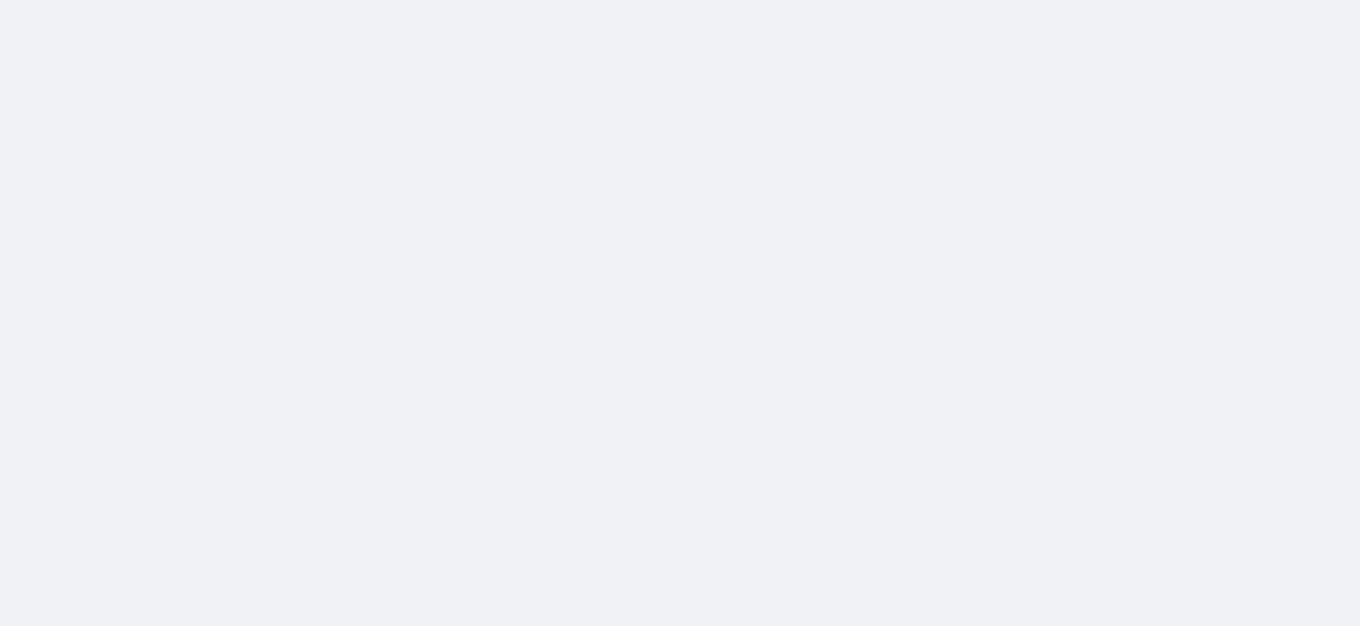 scroll, scrollTop: 0, scrollLeft: 0, axis: both 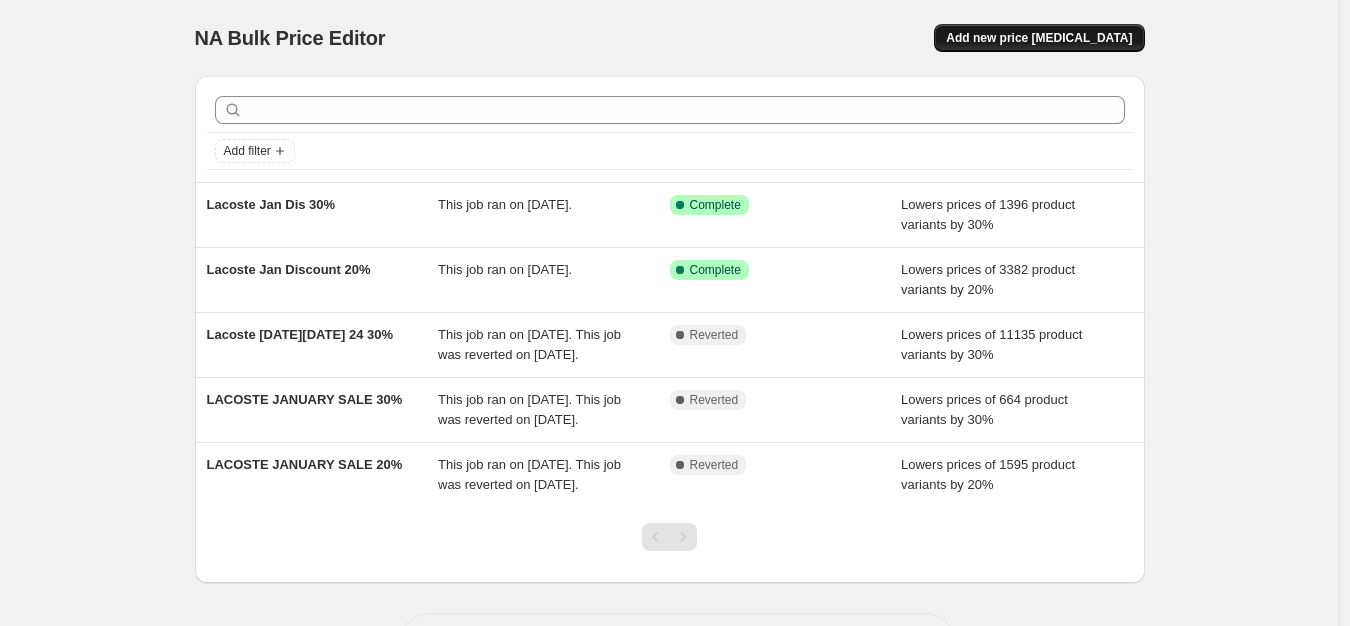 click on "Add new price [MEDICAL_DATA]" at bounding box center (1039, 38) 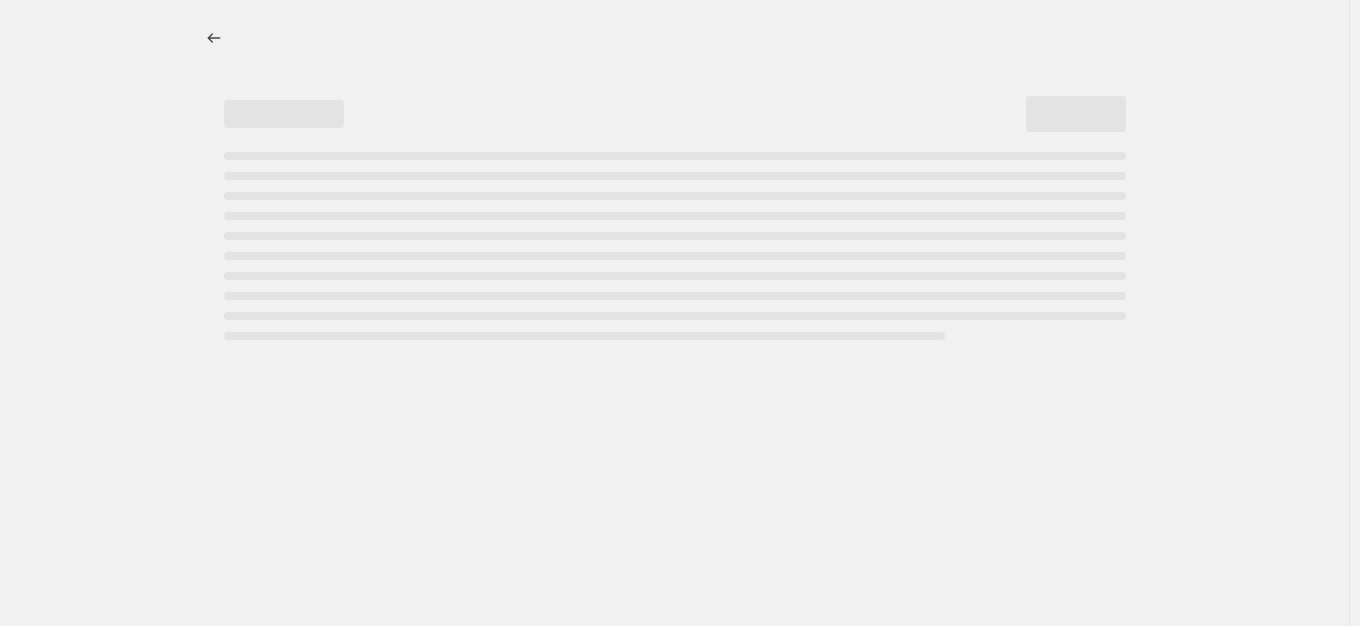 select on "percentage" 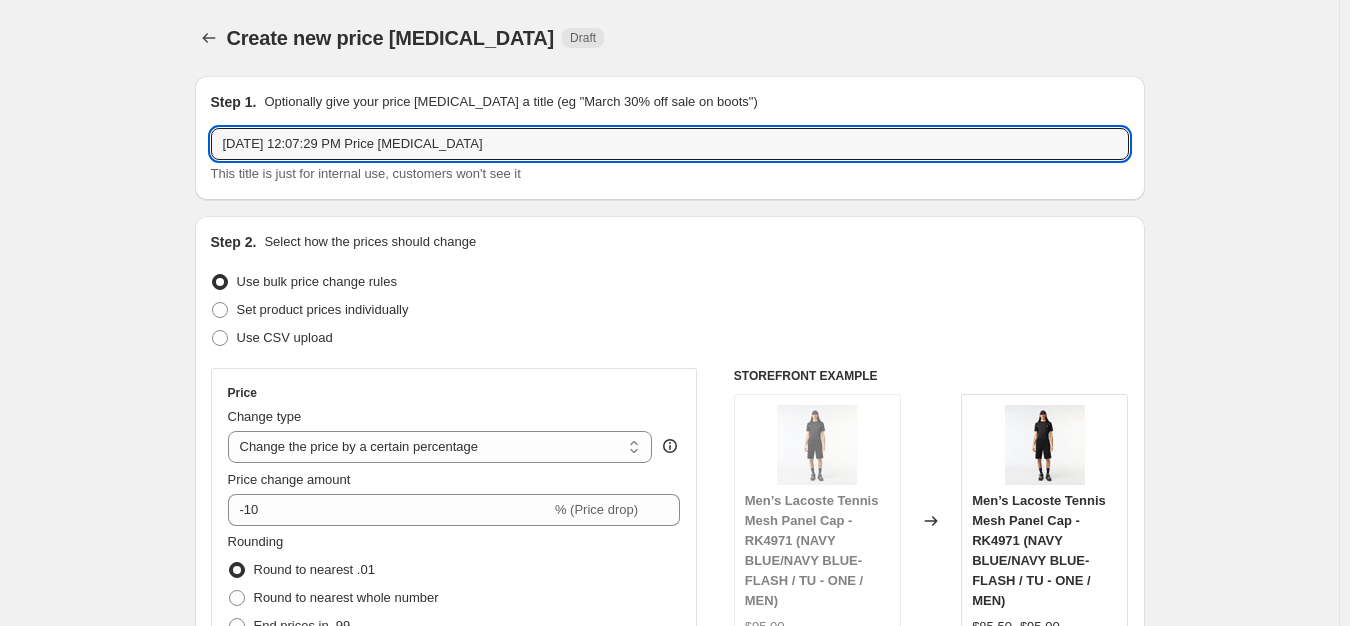 drag, startPoint x: 533, startPoint y: 150, endPoint x: 151, endPoint y: 140, distance: 382.13086 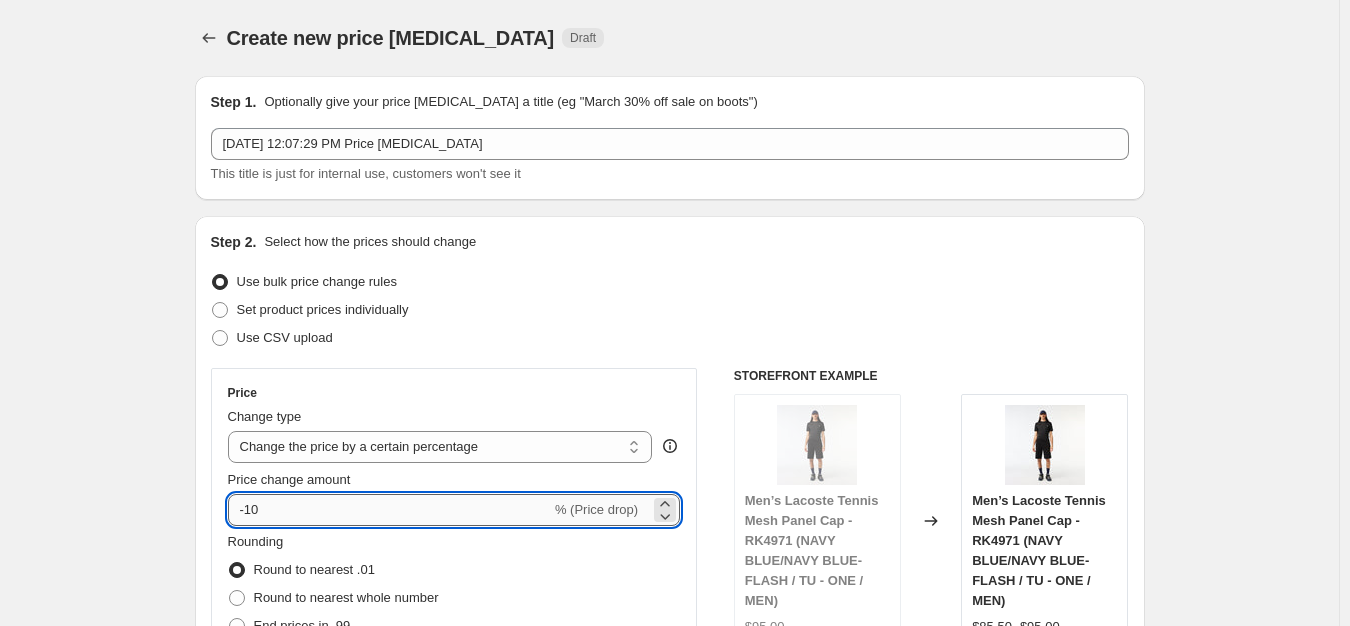 click on "-10" at bounding box center [389, 510] 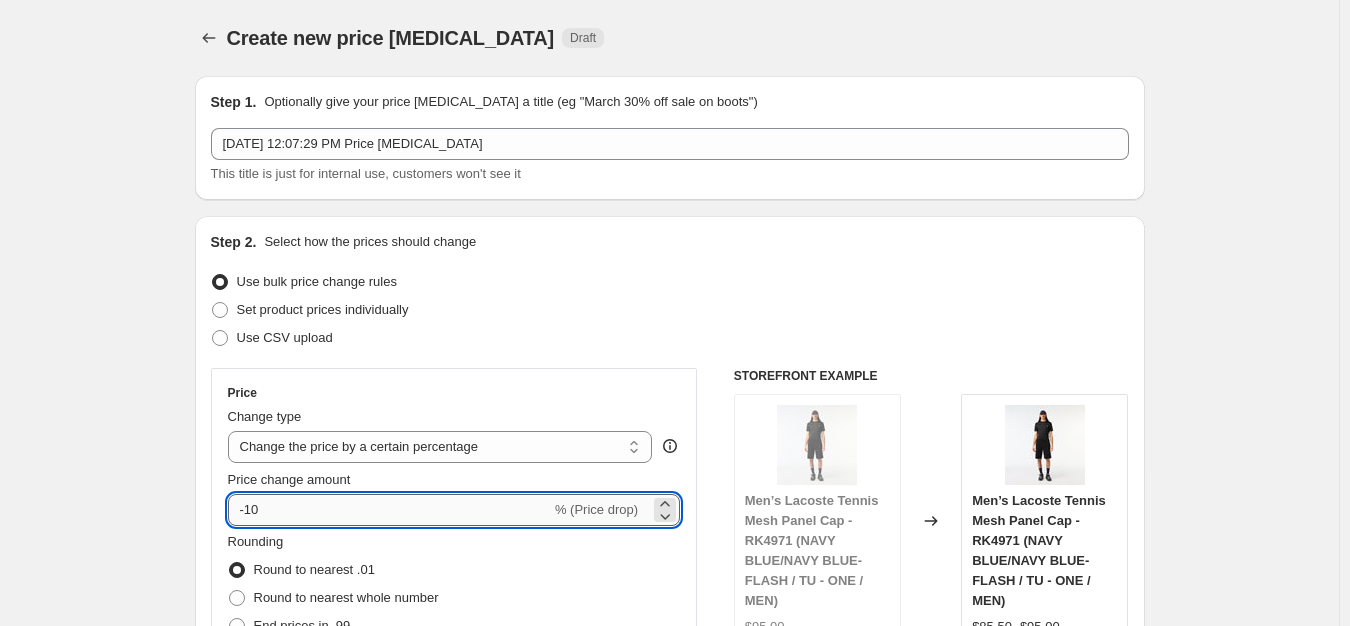 type on "-1" 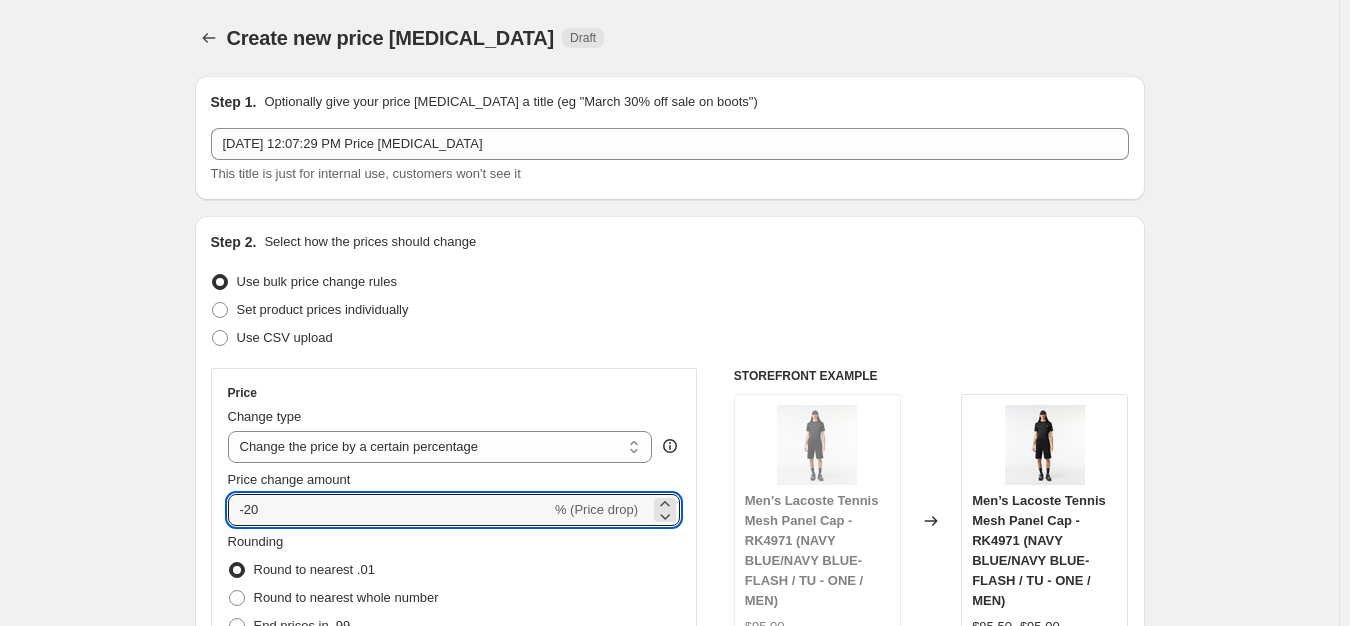 type on "-20" 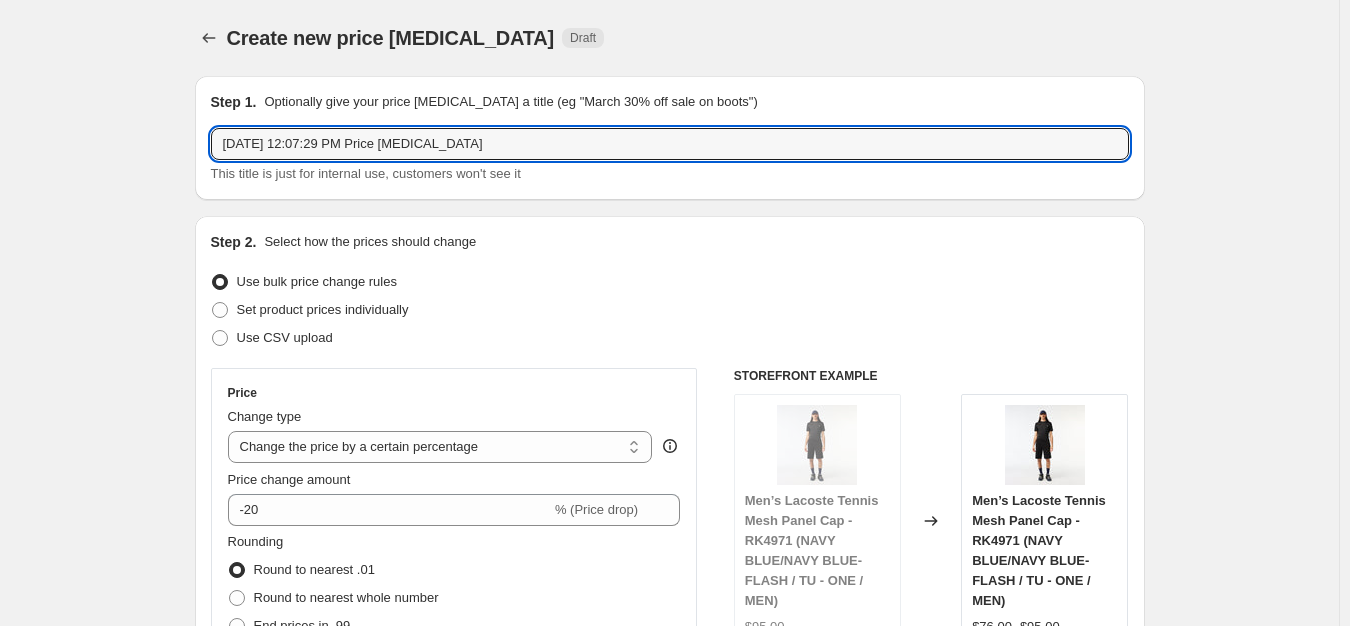 drag, startPoint x: 563, startPoint y: 142, endPoint x: -92, endPoint y: 135, distance: 655.0374 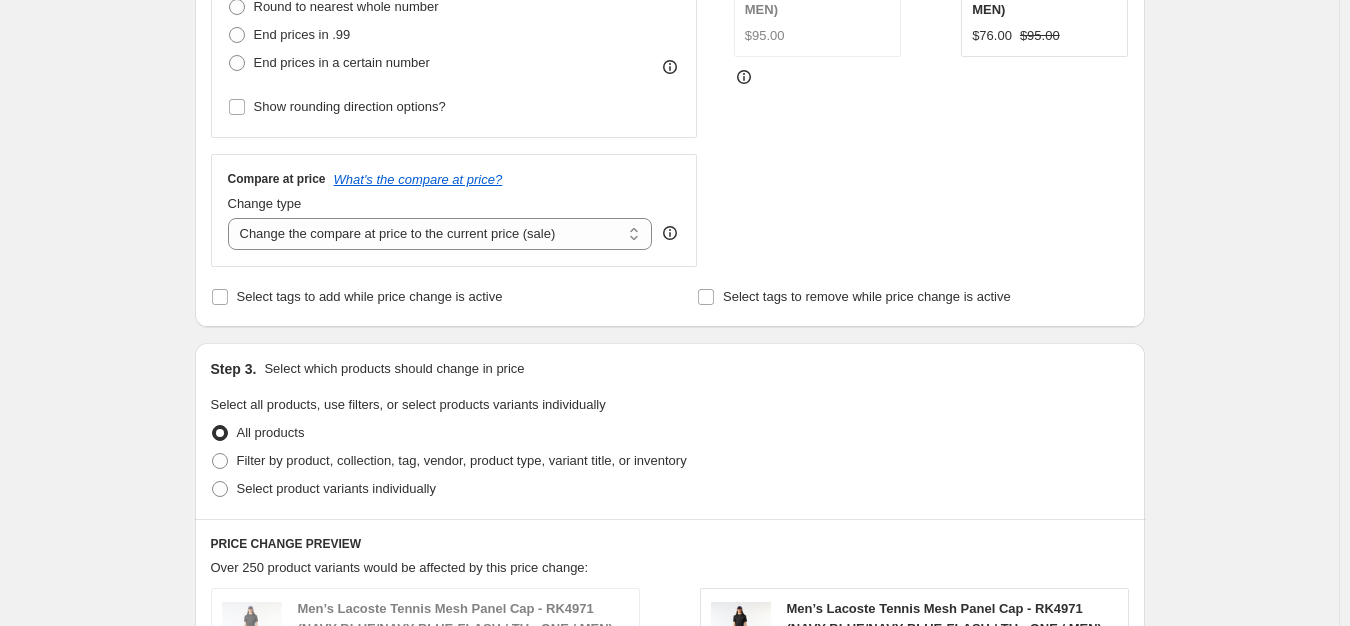 scroll, scrollTop: 600, scrollLeft: 0, axis: vertical 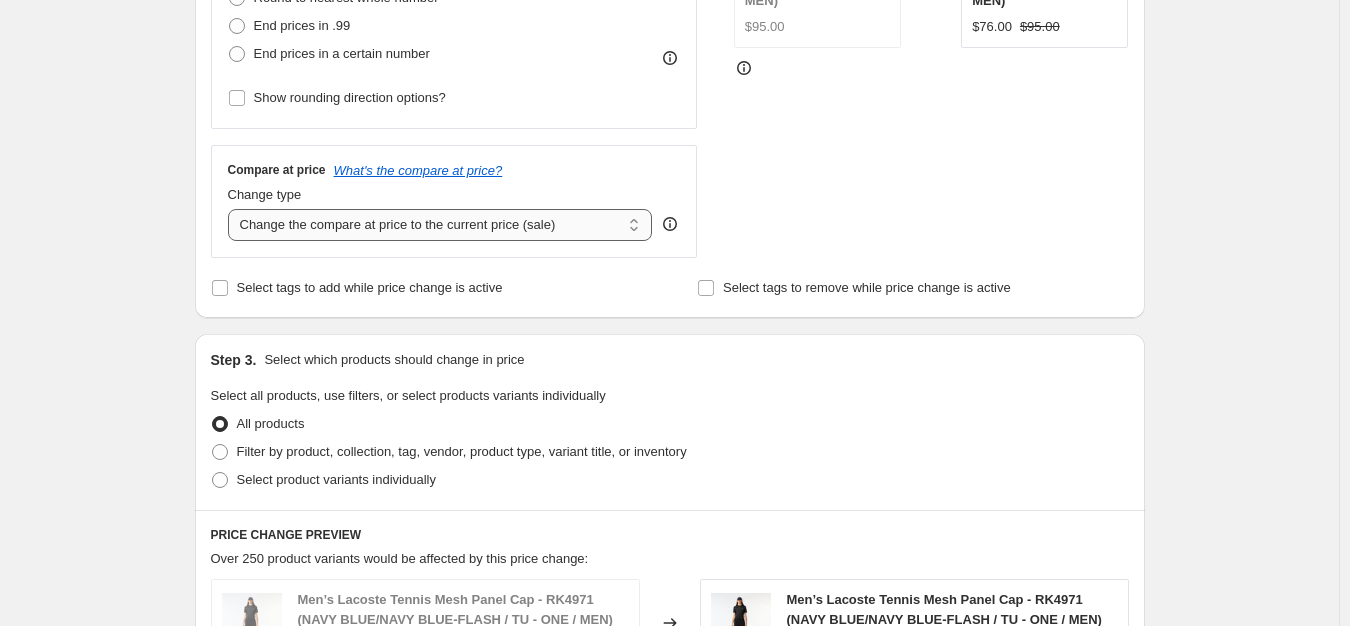 type on "Lacoste [DATE]" 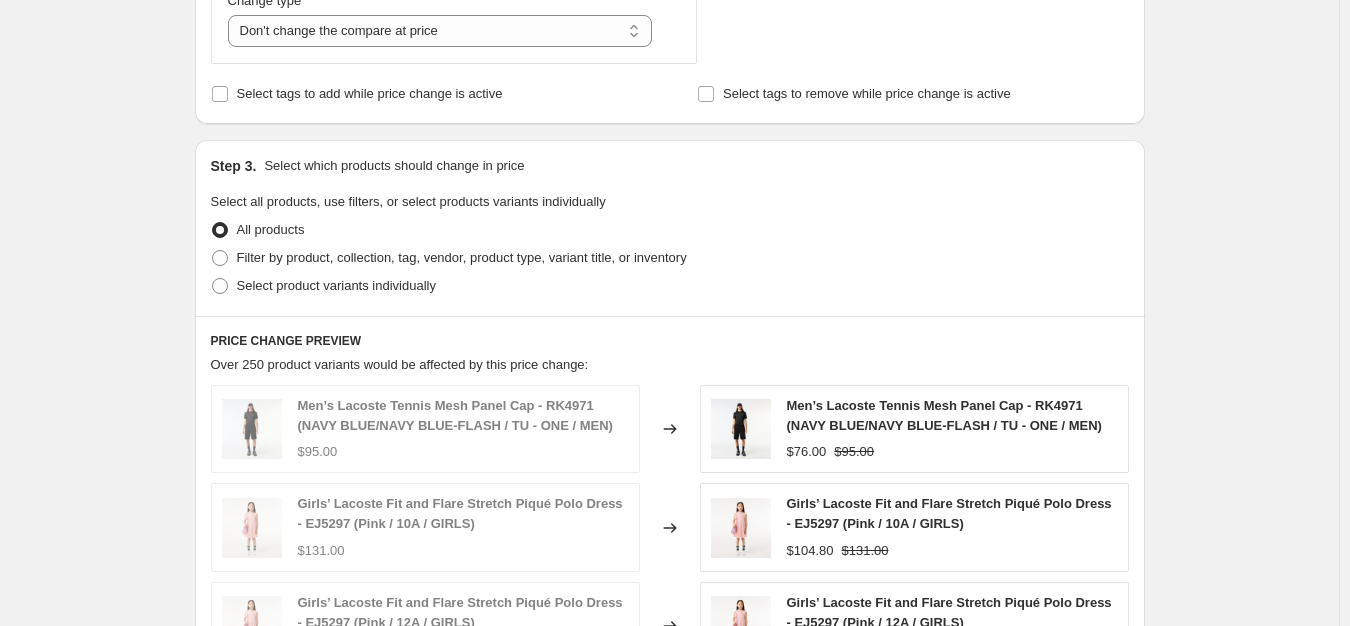 scroll, scrollTop: 606, scrollLeft: 0, axis: vertical 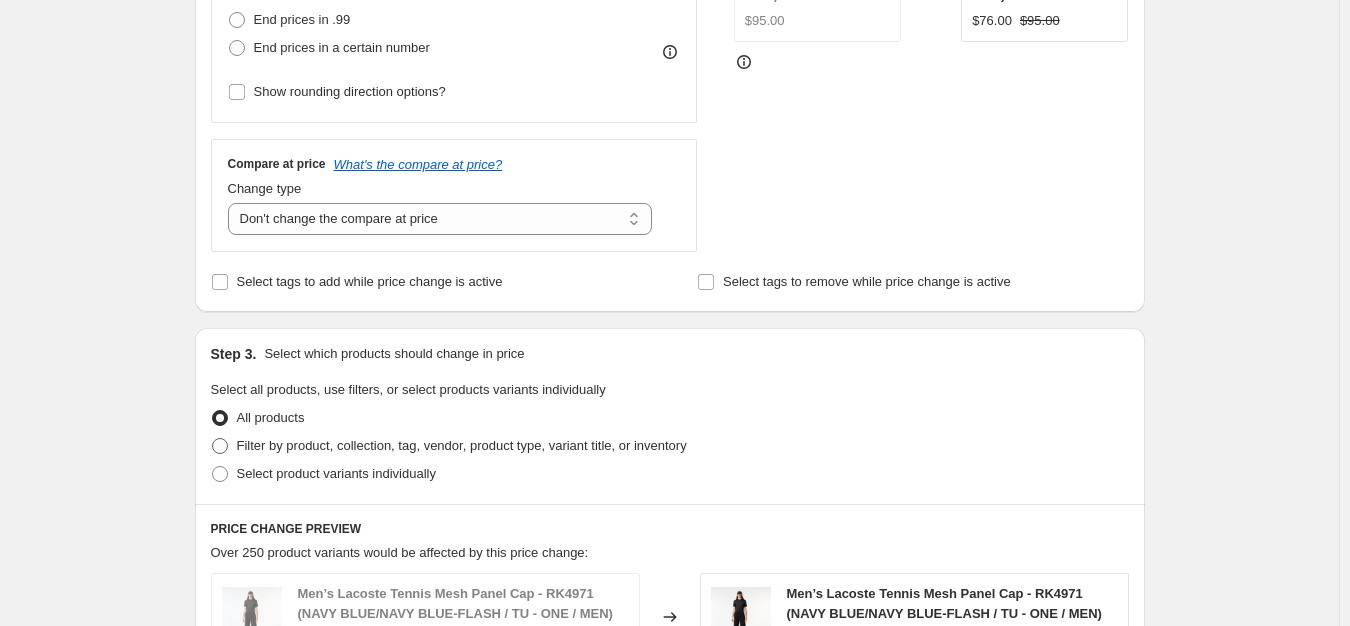 click on "Filter by product, collection, tag, vendor, product type, variant title, or inventory" at bounding box center (462, 445) 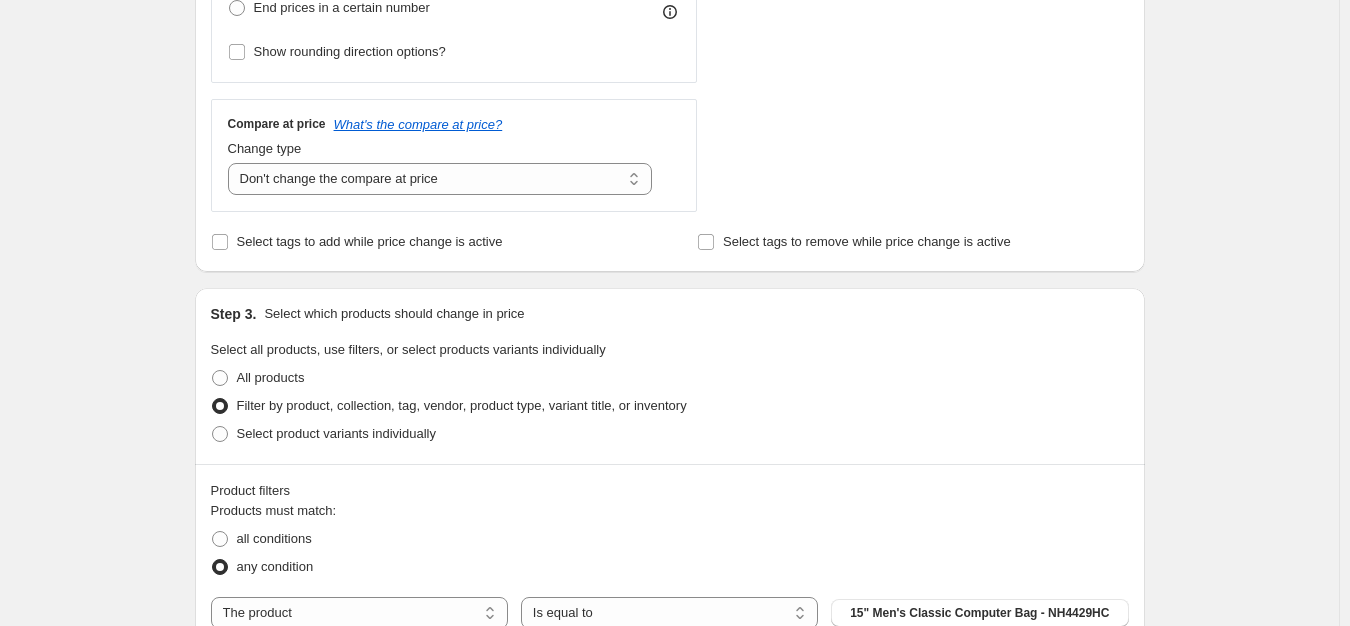 scroll, scrollTop: 806, scrollLeft: 0, axis: vertical 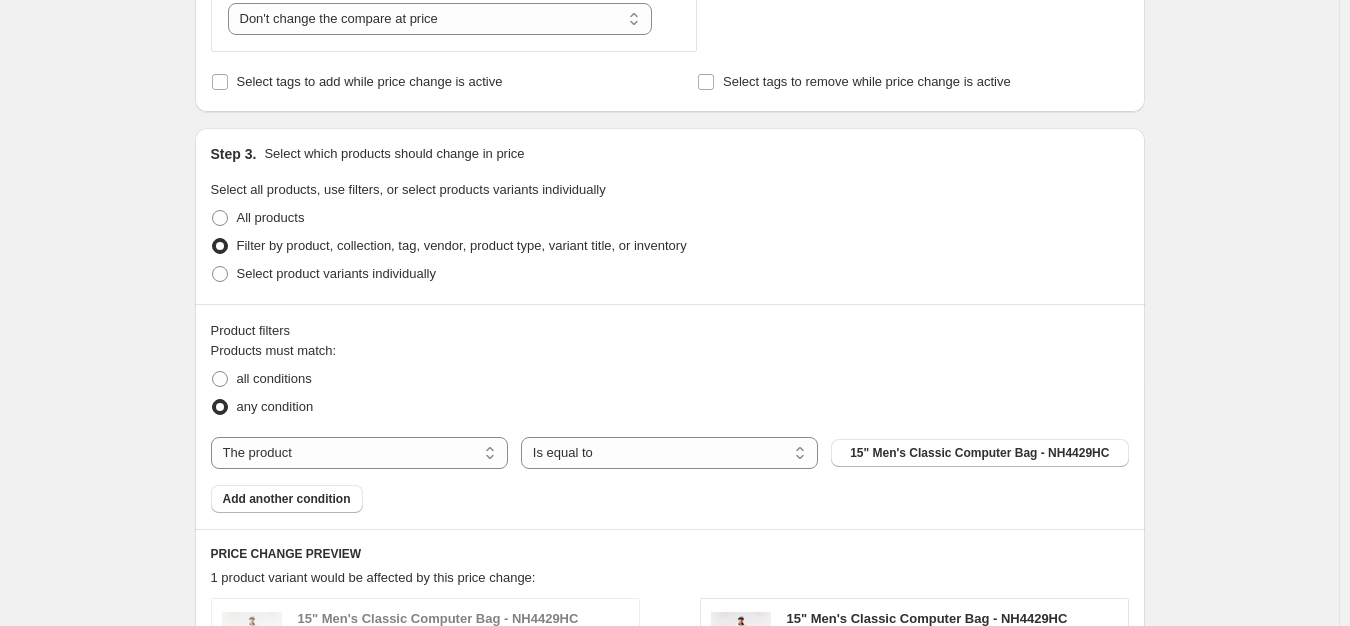 click on "Products must match: all conditions any condition The product The product's collection The product's tag The product's vendor The product's type The product's status The variant's title Inventory quantity The product Is equal to Is not equal to Is equal to 15" Men's Classic Computer Bag - NH4429HC Add another condition" at bounding box center (670, 427) 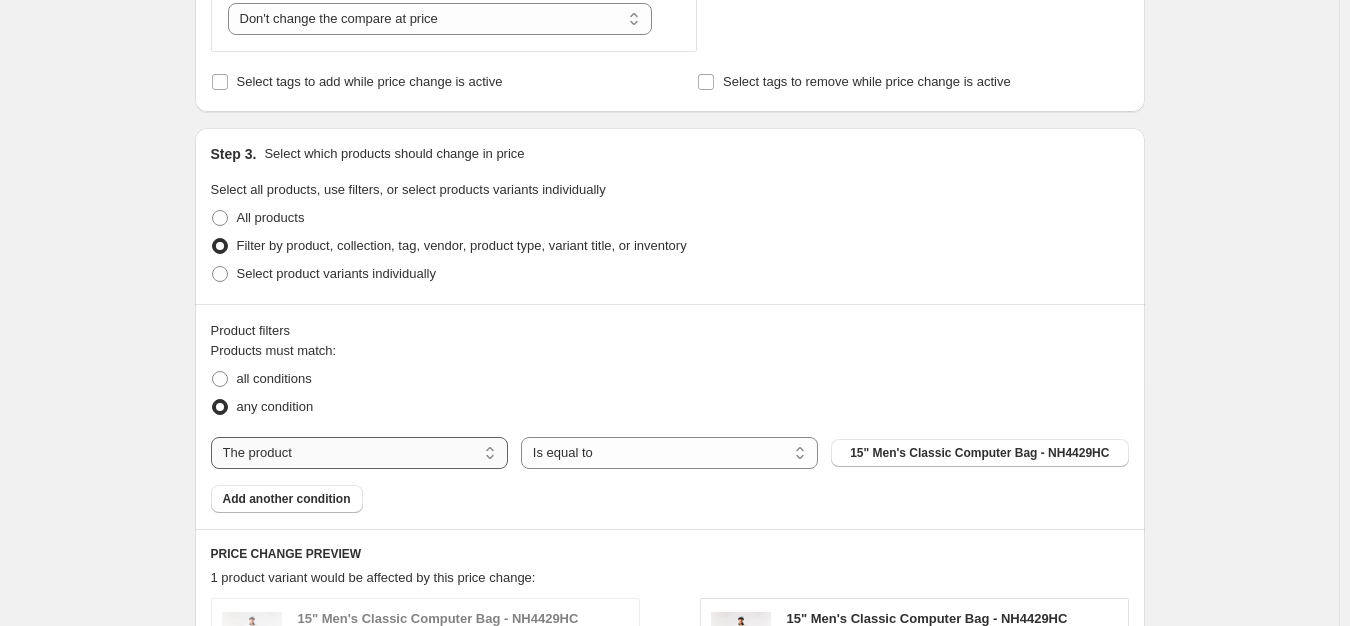 click on "The product The product's collection The product's tag The product's vendor The product's type The product's status The variant's title Inventory quantity" at bounding box center (359, 453) 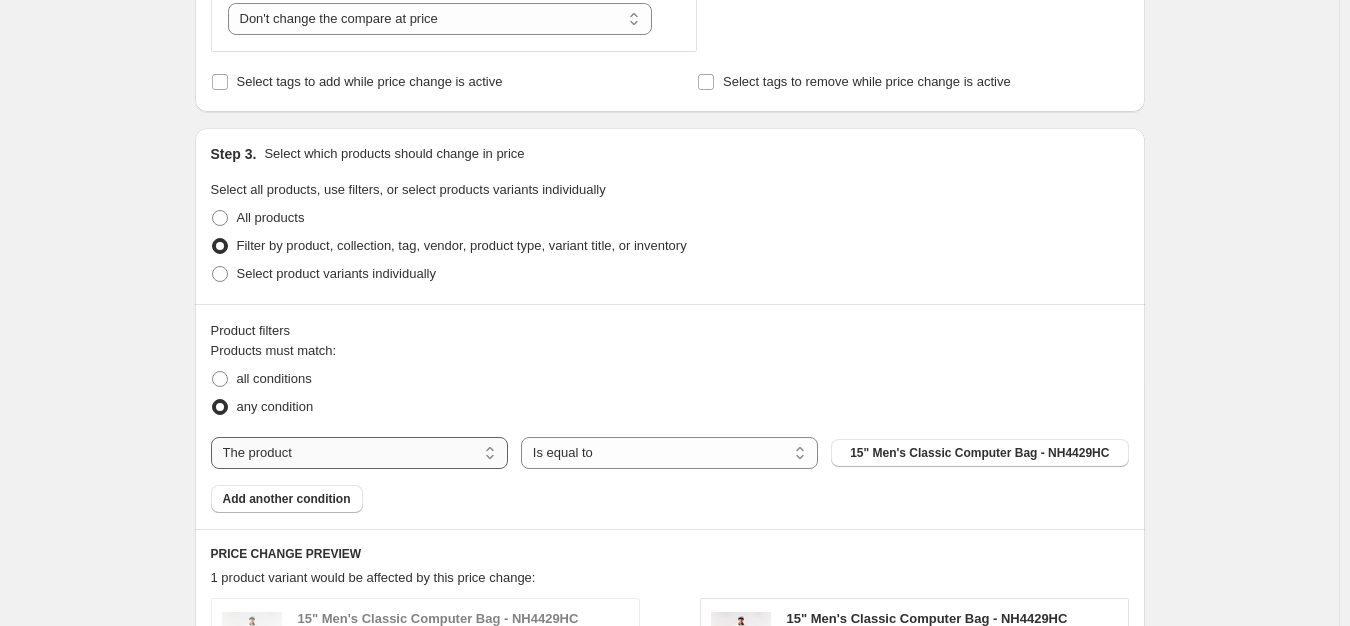select on "tag" 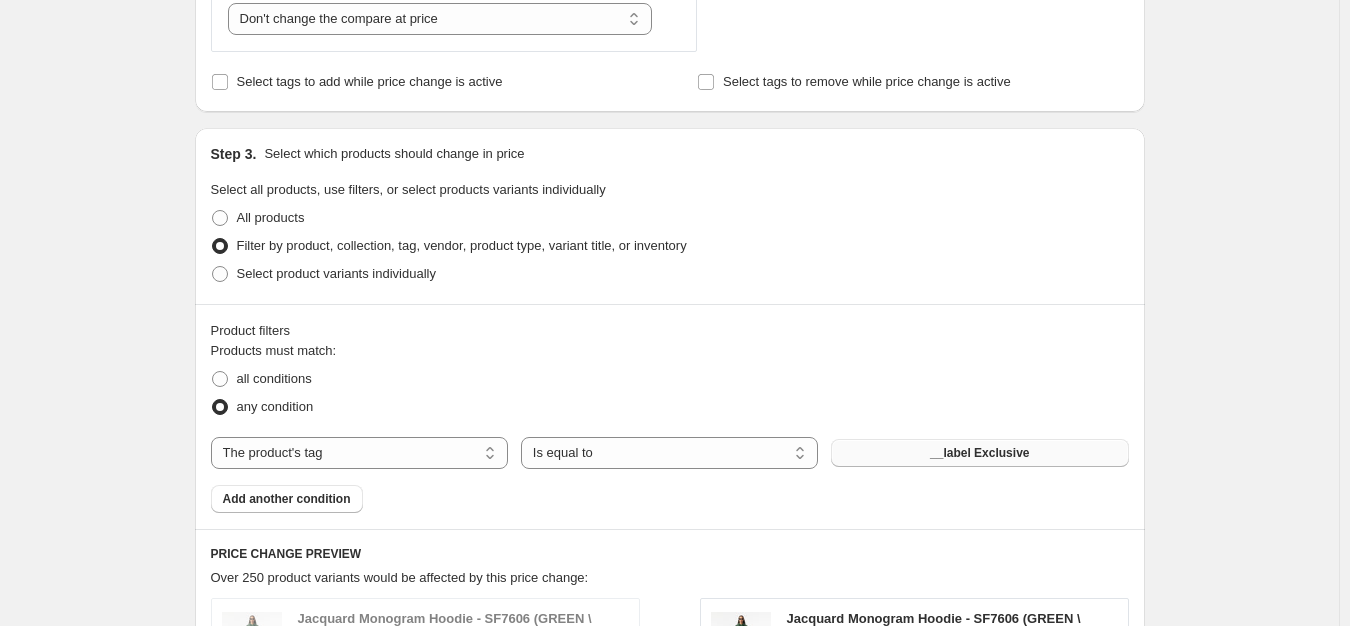 click on "__label Exclusive" at bounding box center (979, 453) 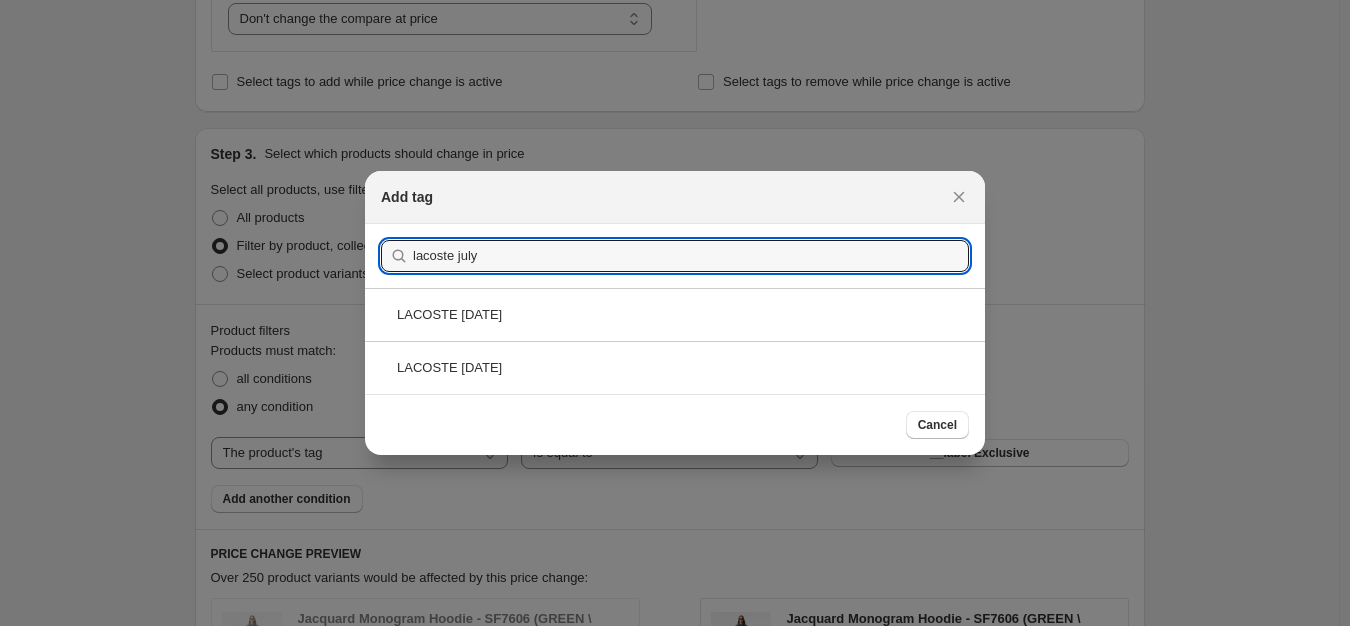 type on "lacoste july" 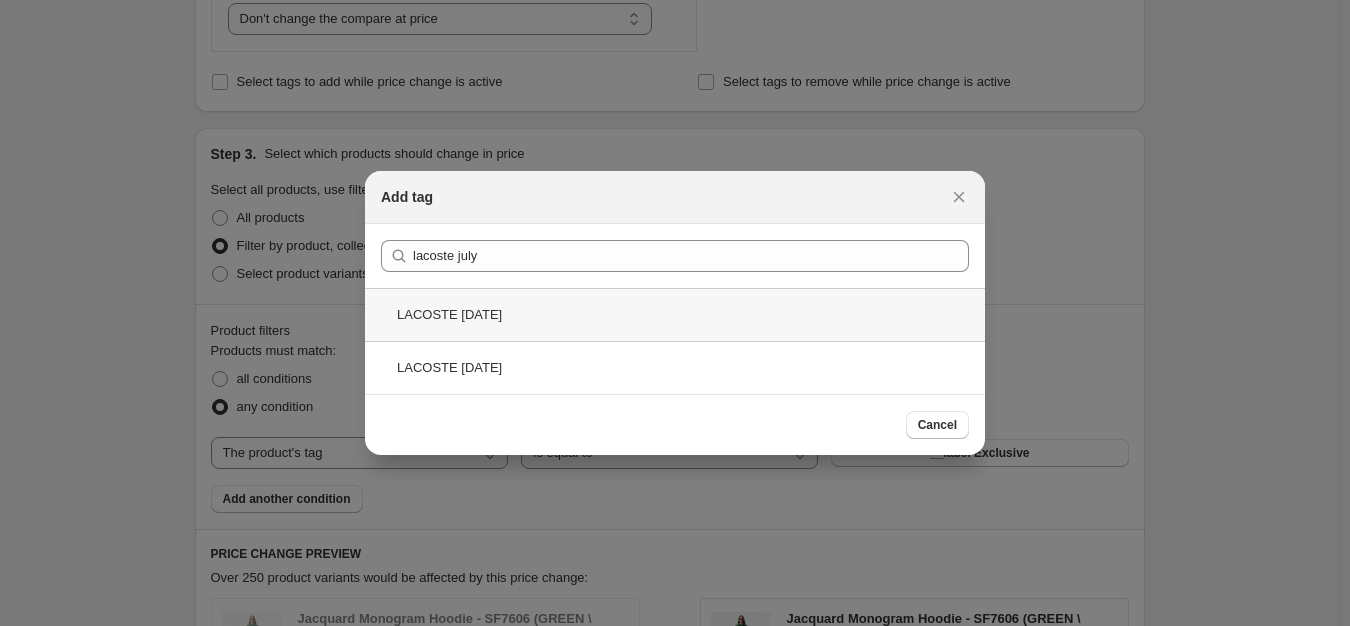 drag, startPoint x: 499, startPoint y: 291, endPoint x: 516, endPoint y: 312, distance: 27.018513 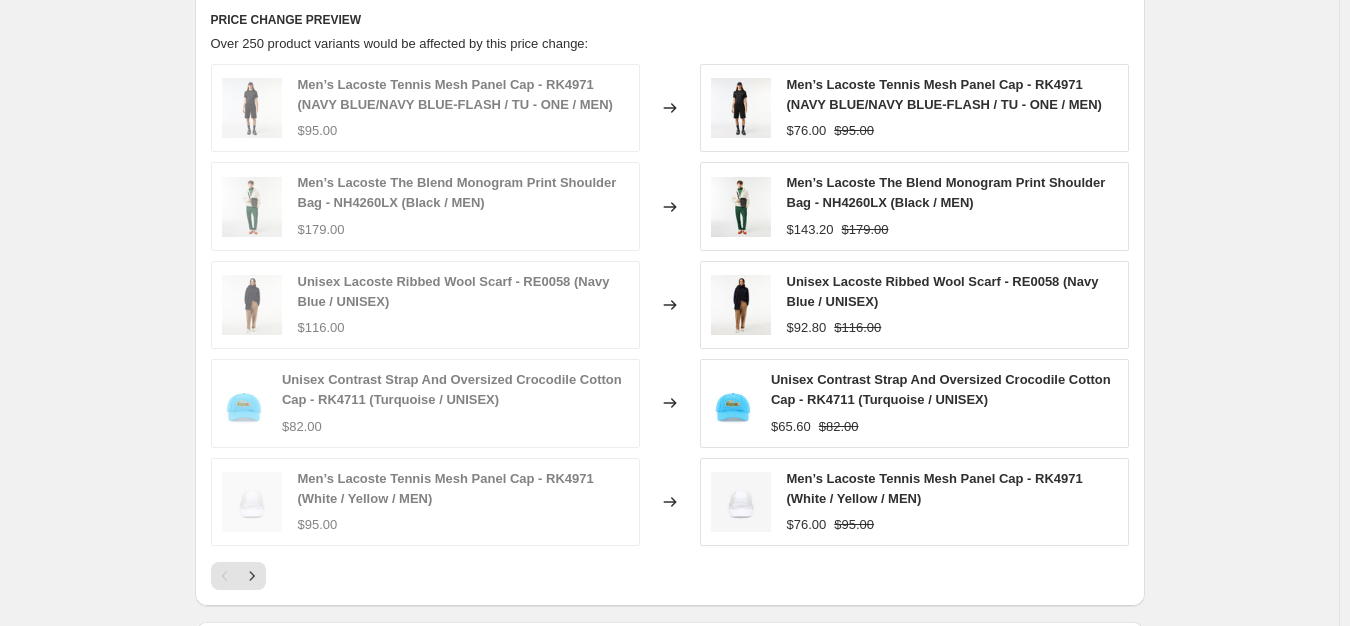 scroll, scrollTop: 1631, scrollLeft: 0, axis: vertical 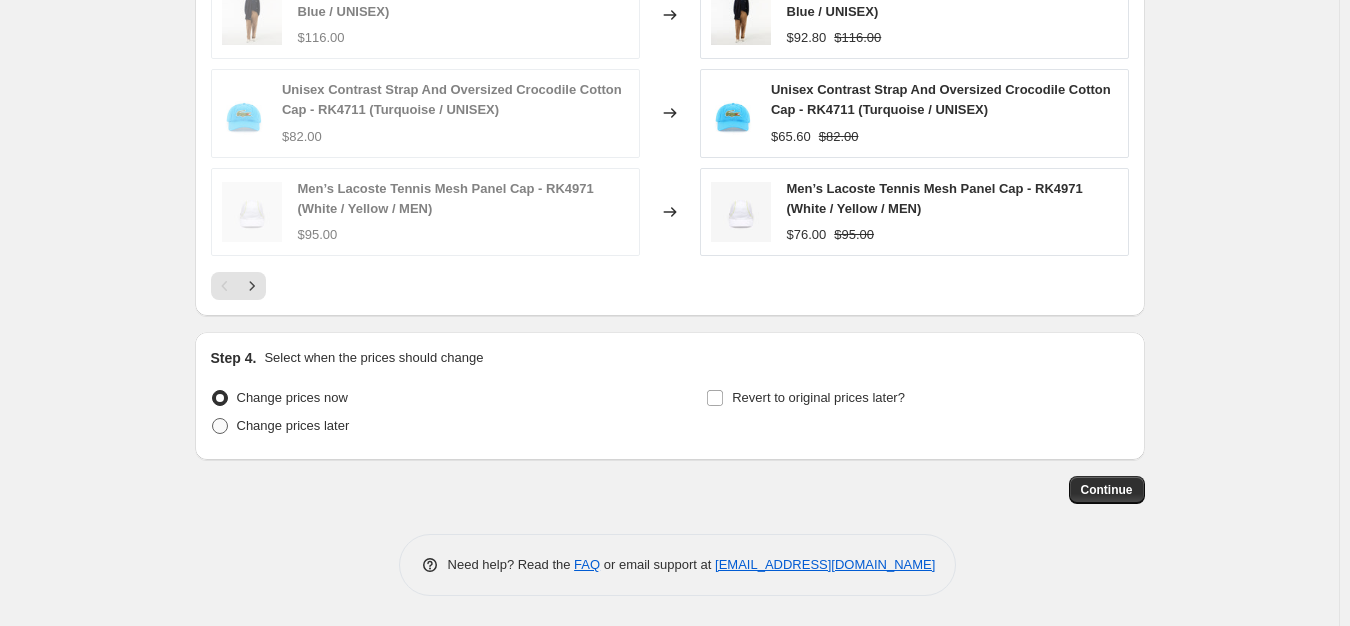 click on "Change prices later" at bounding box center [293, 425] 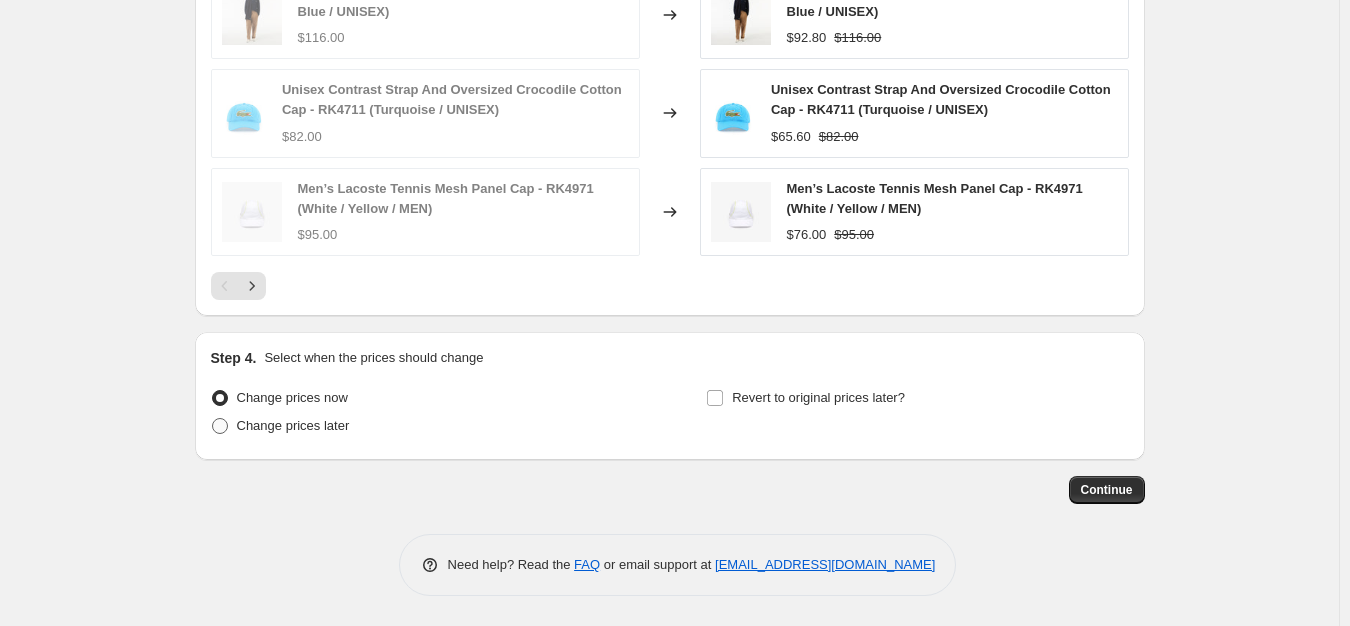 radio on "true" 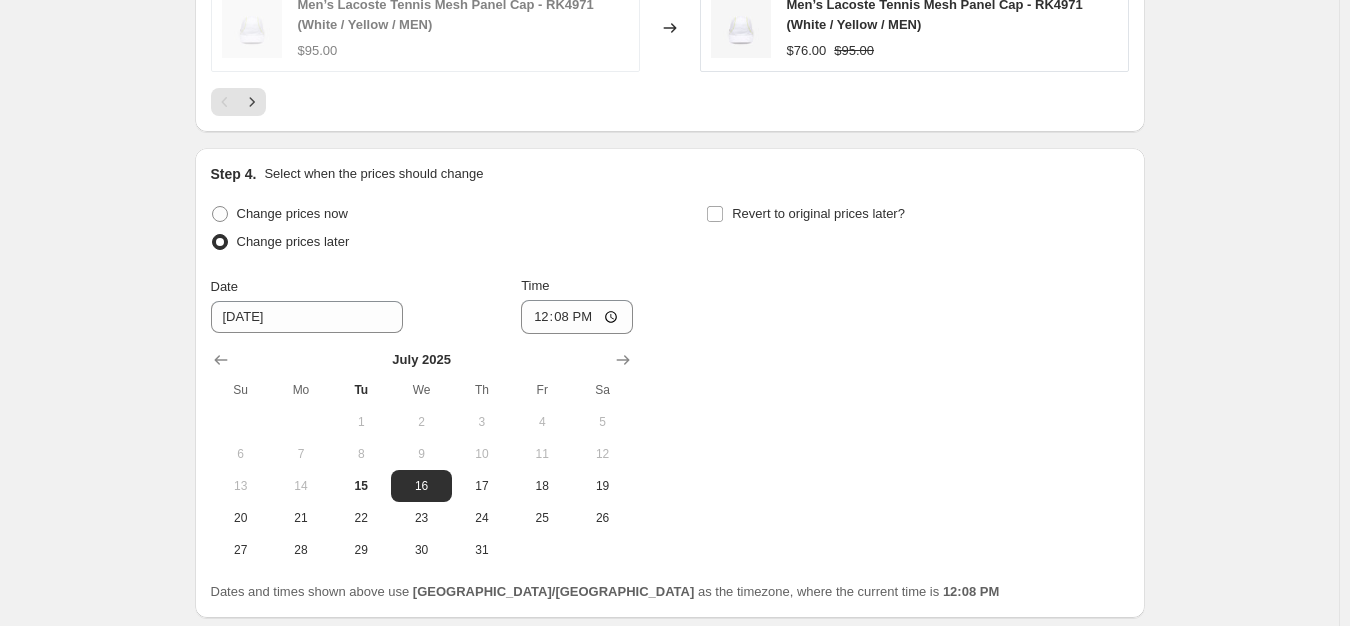 scroll, scrollTop: 1931, scrollLeft: 0, axis: vertical 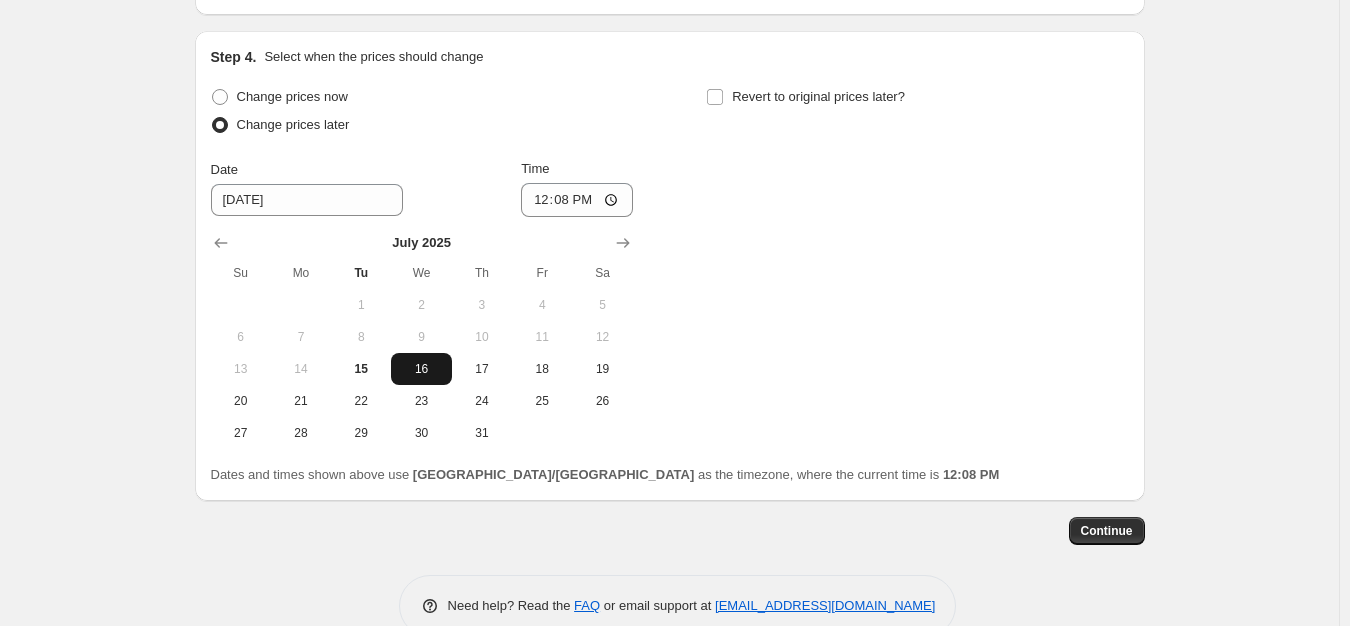 click on "16" at bounding box center (421, 369) 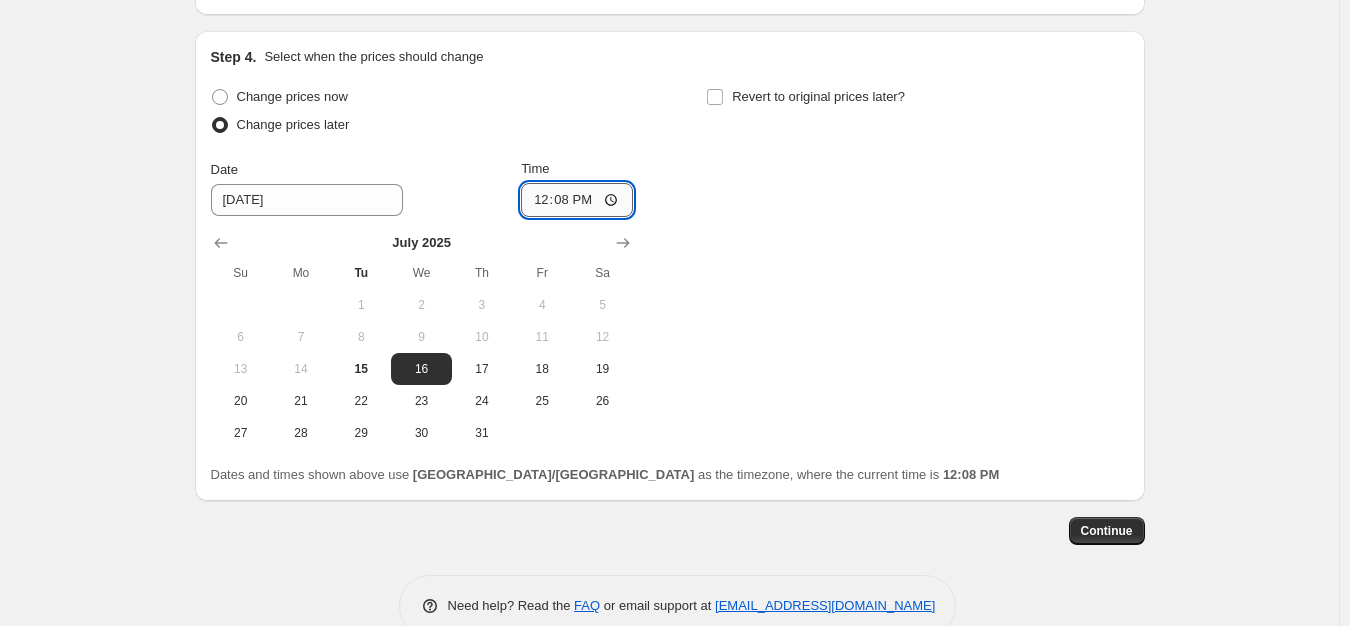click on "12:08" at bounding box center (577, 200) 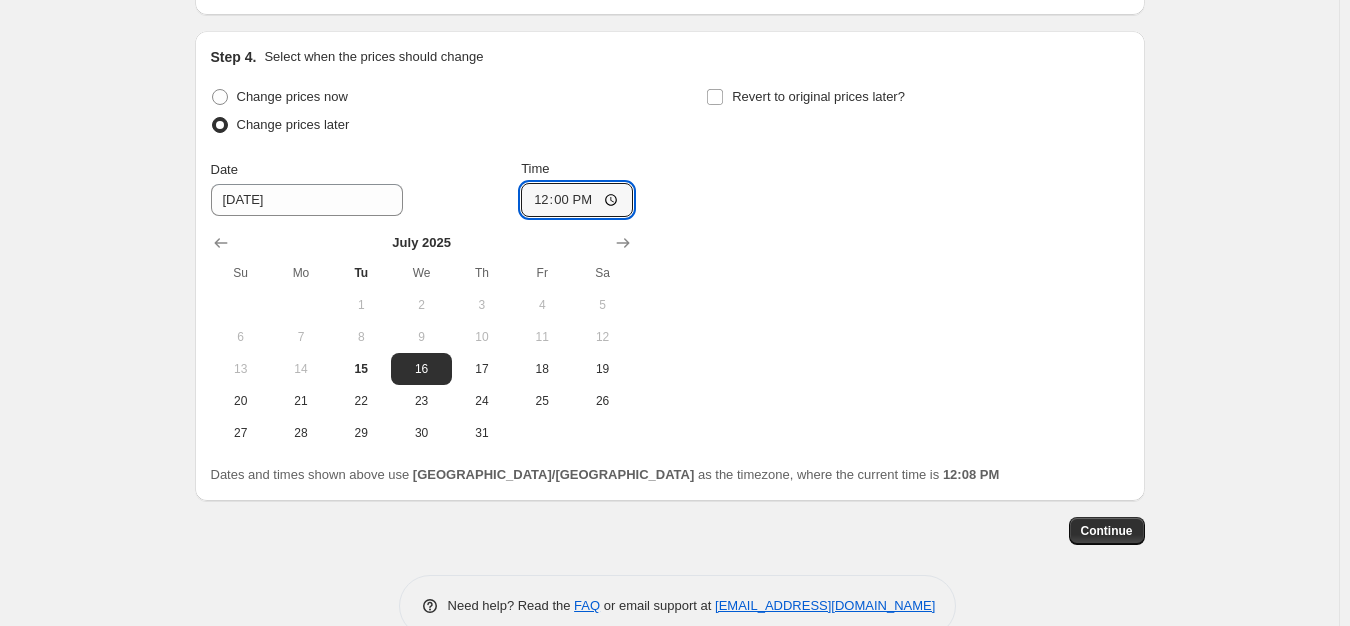 type on "00:00" 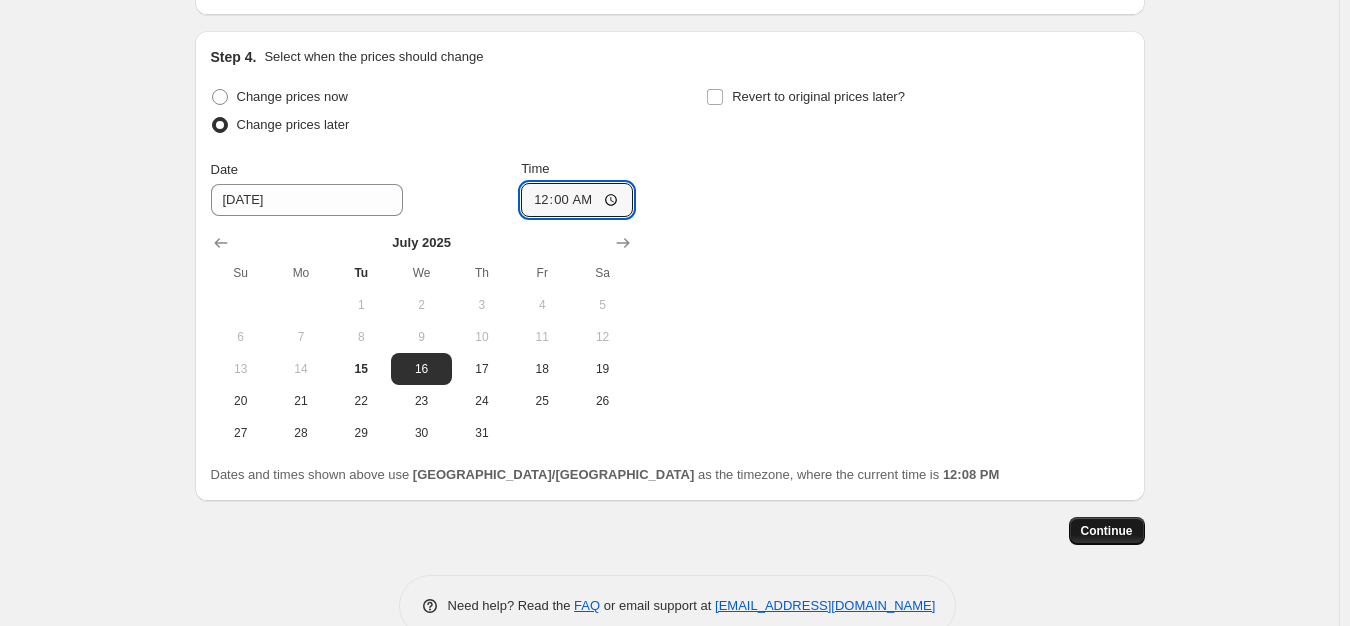 click on "Continue" at bounding box center (1107, 531) 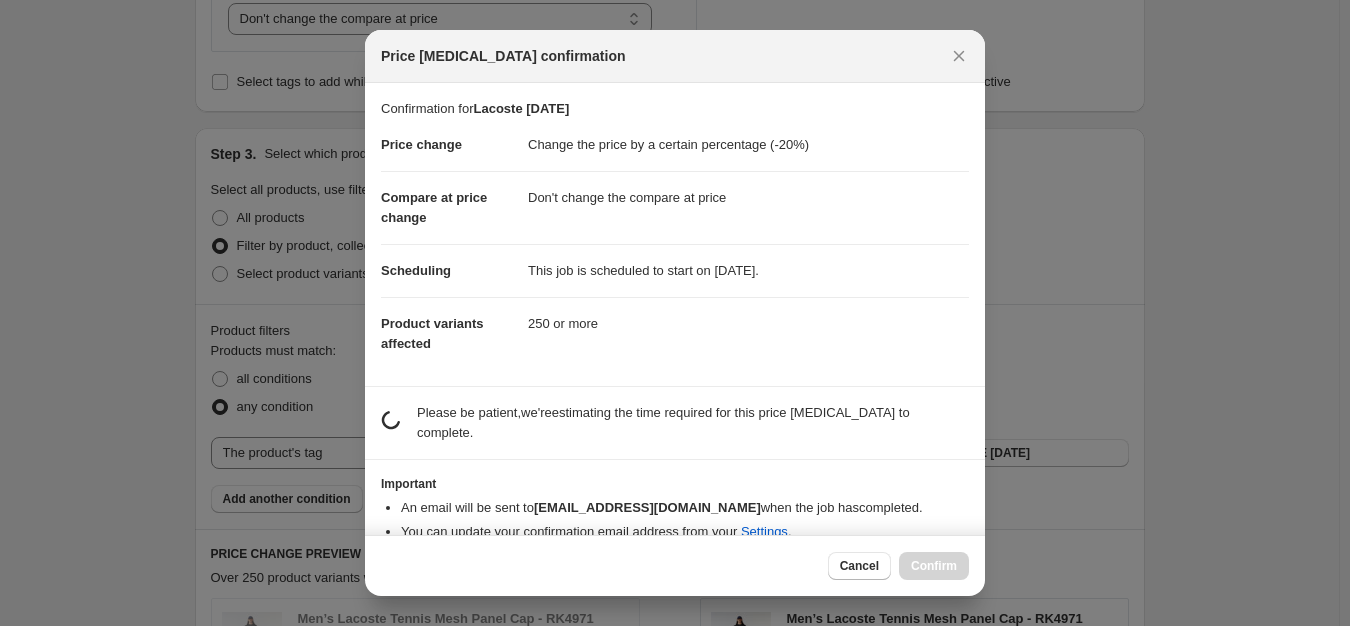 scroll, scrollTop: 0, scrollLeft: 0, axis: both 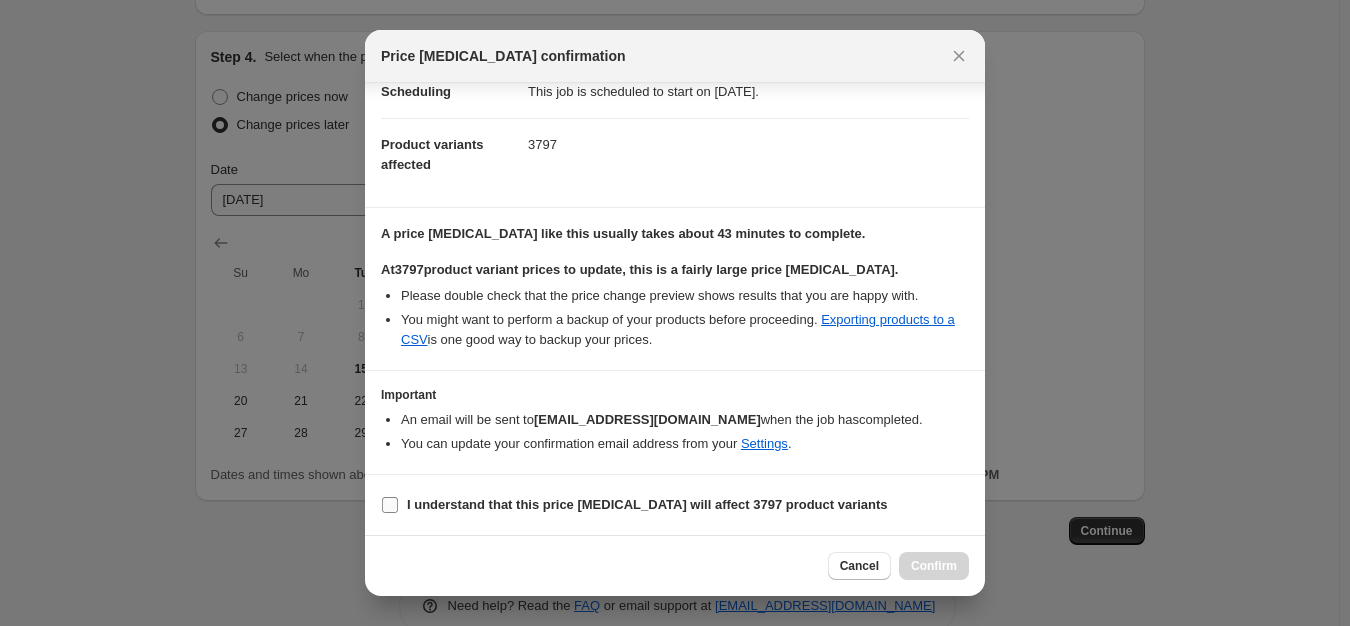 drag, startPoint x: 496, startPoint y: 520, endPoint x: 498, endPoint y: 509, distance: 11.18034 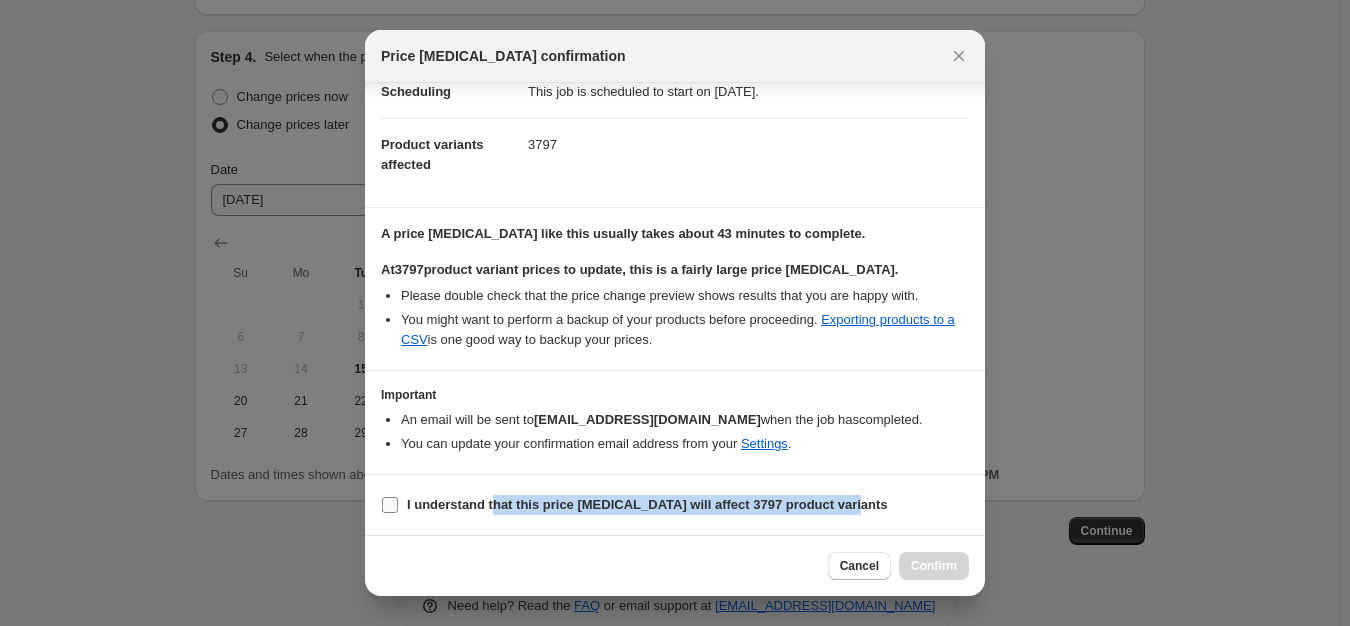 click on "I understand that this price [MEDICAL_DATA] will affect 3797 product variants" at bounding box center [647, 504] 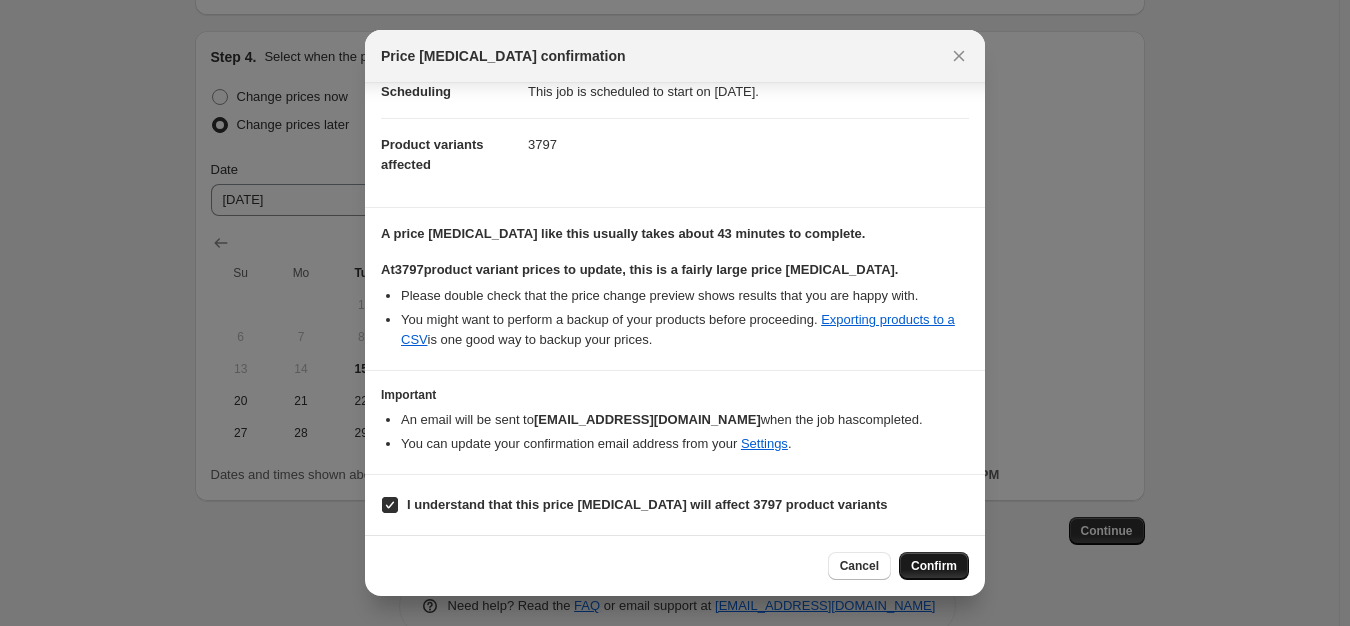 click on "Confirm" at bounding box center (934, 566) 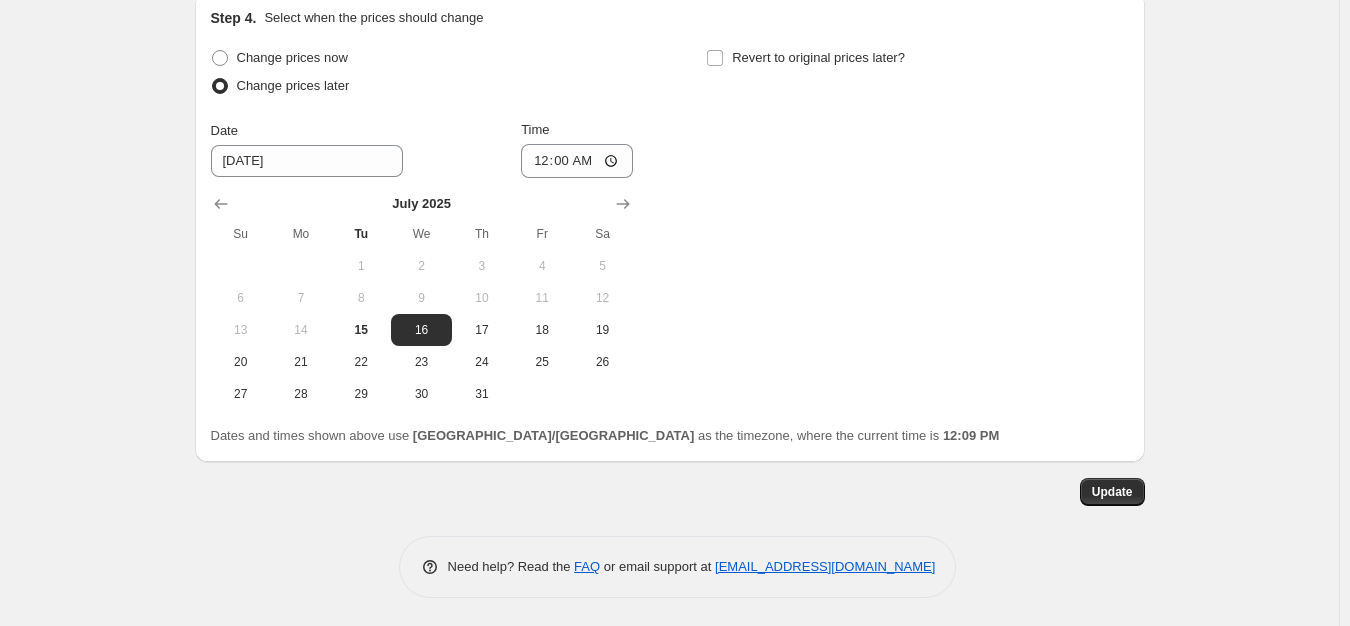 scroll, scrollTop: 2095, scrollLeft: 0, axis: vertical 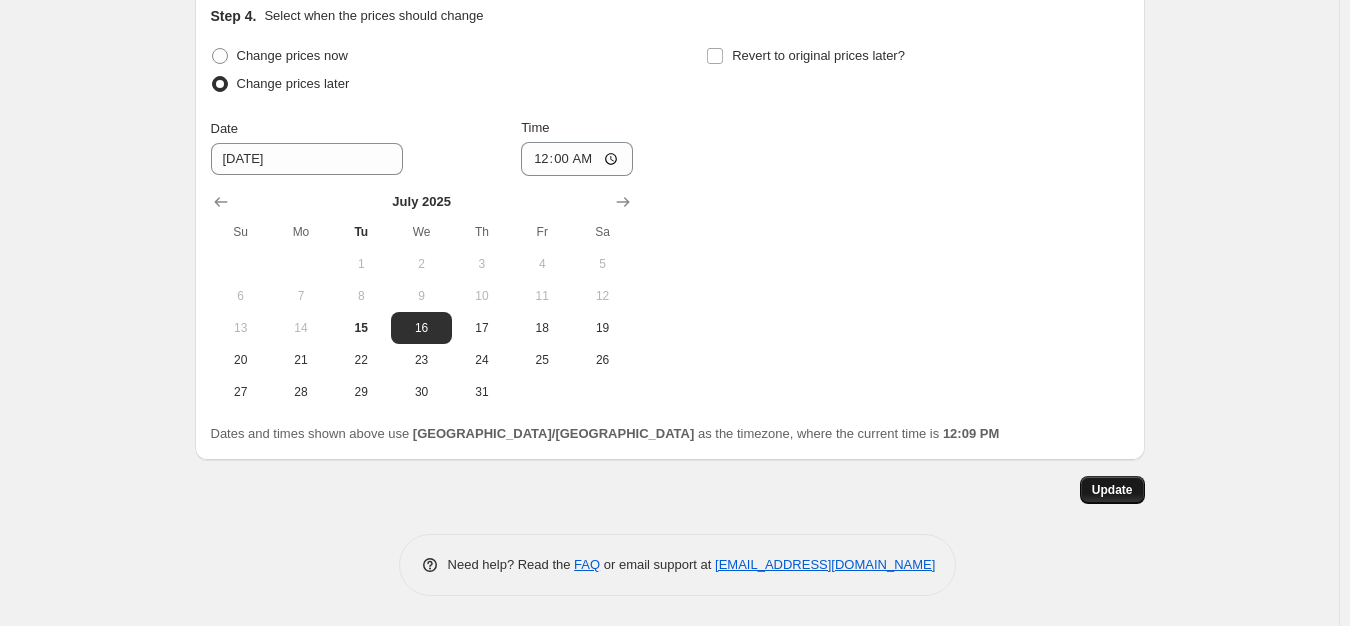 click on "Update" at bounding box center [1112, 490] 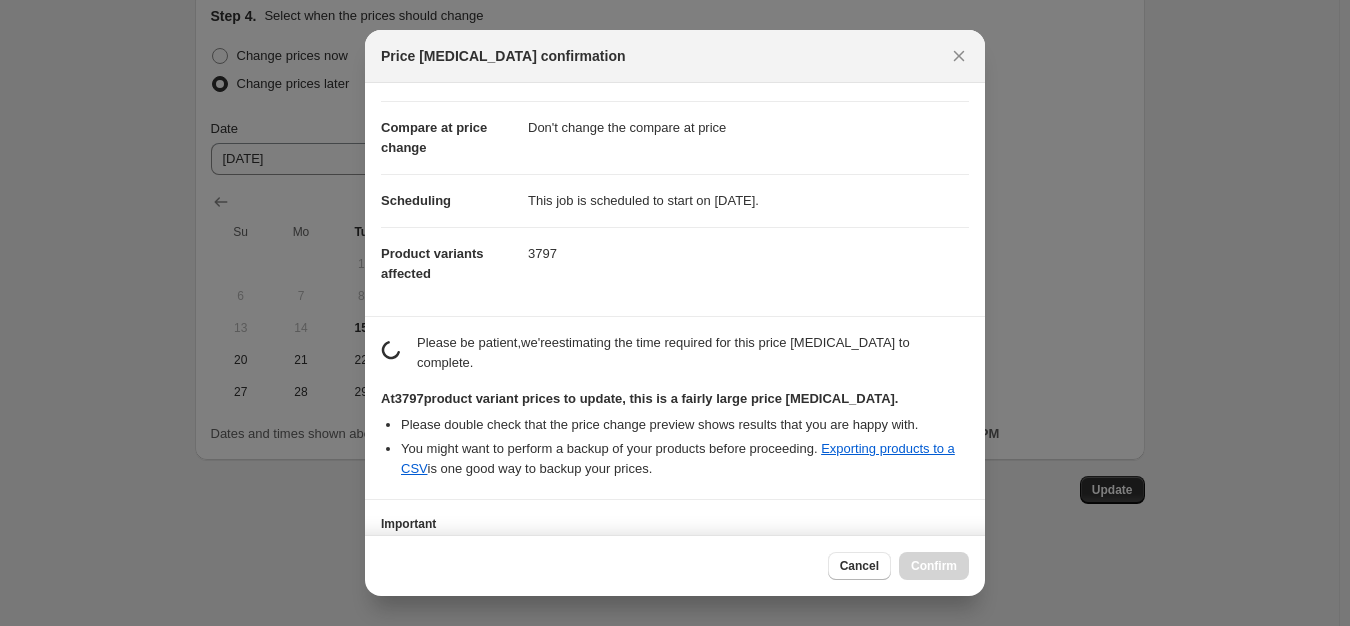 scroll, scrollTop: 179, scrollLeft: 0, axis: vertical 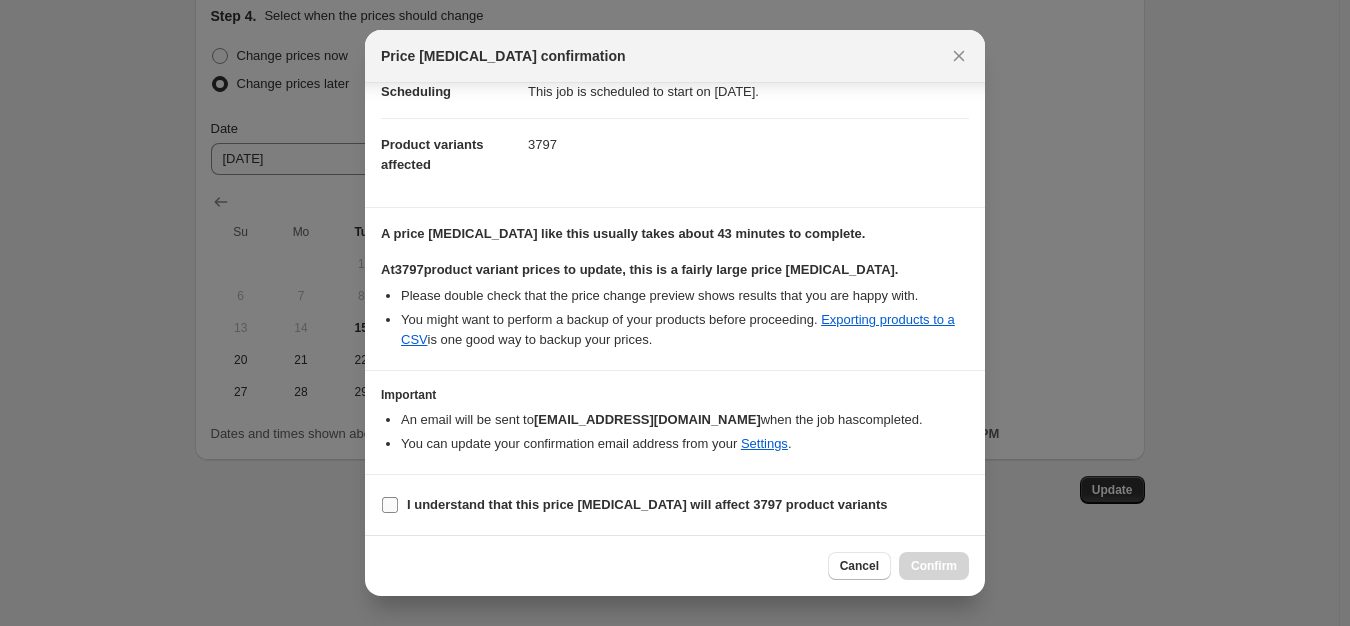 click on "I understand that this price [MEDICAL_DATA] will affect 3797 product variants" at bounding box center [647, 504] 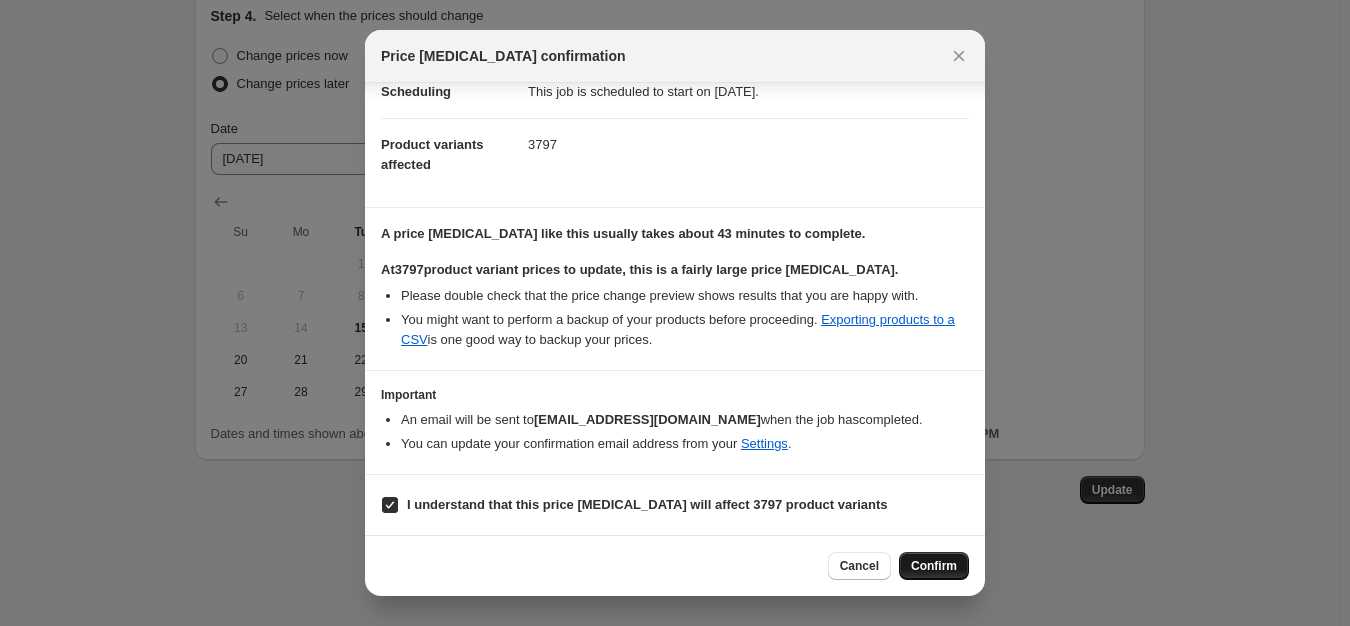 click on "Confirm" at bounding box center [934, 566] 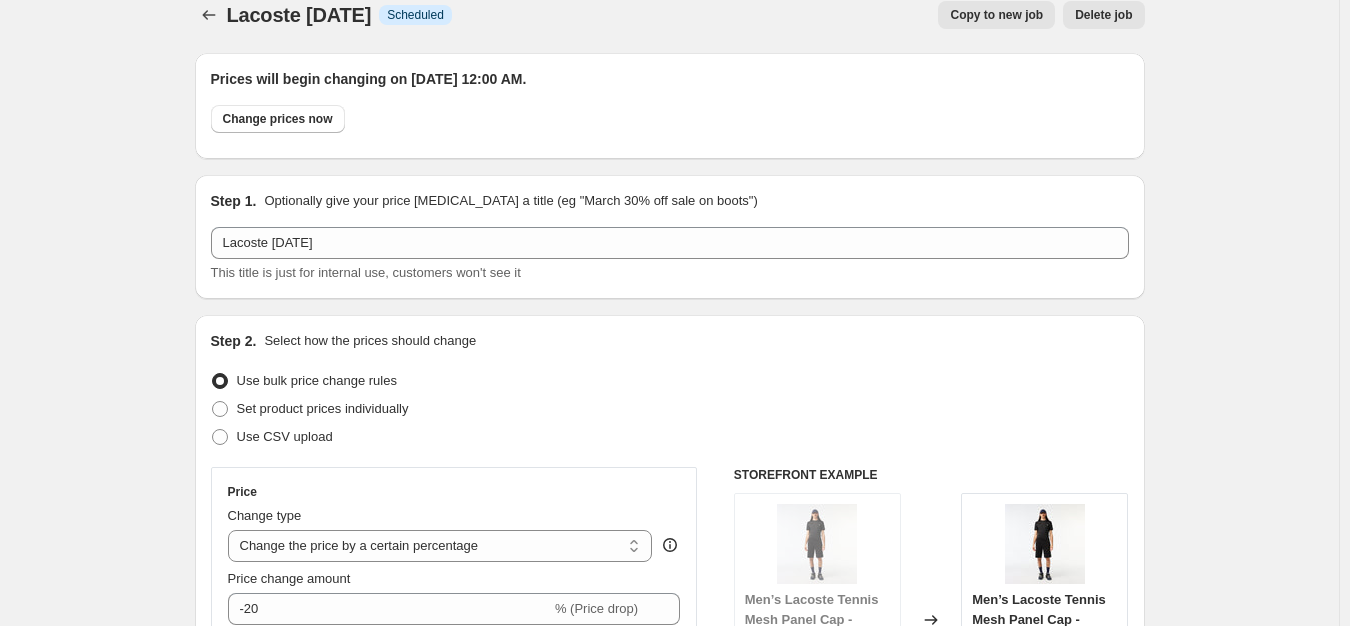 scroll, scrollTop: 0, scrollLeft: 0, axis: both 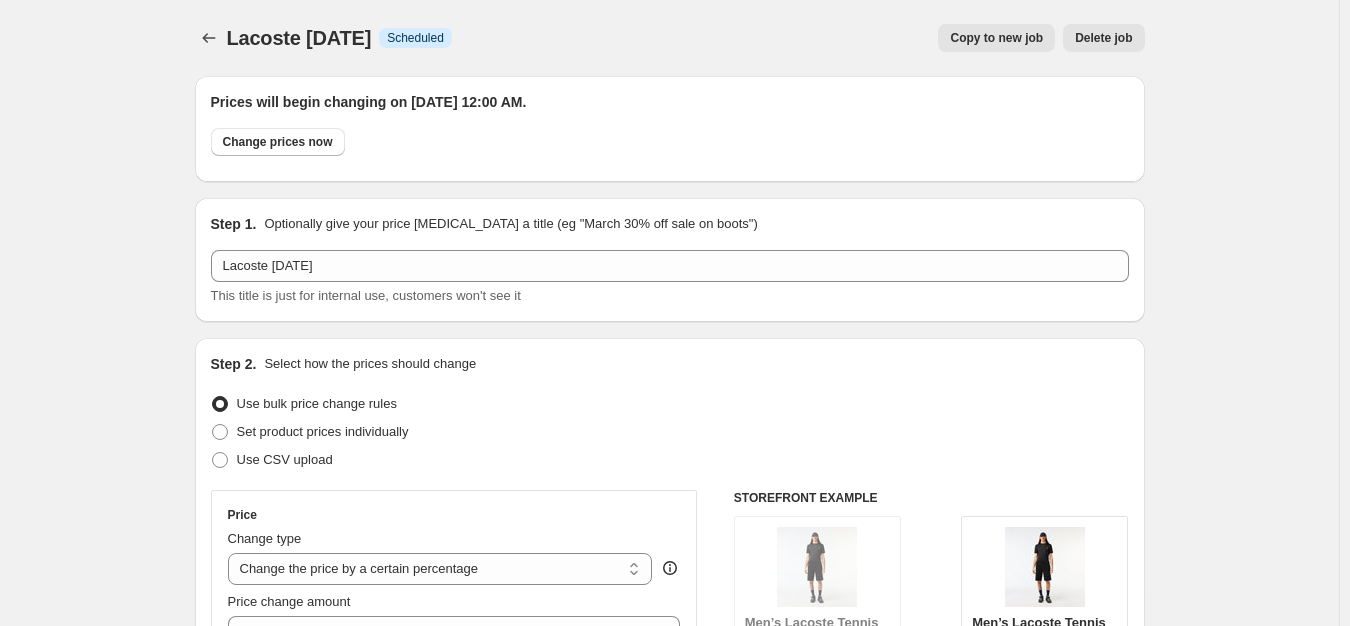 click on "Copy to new job" at bounding box center [996, 38] 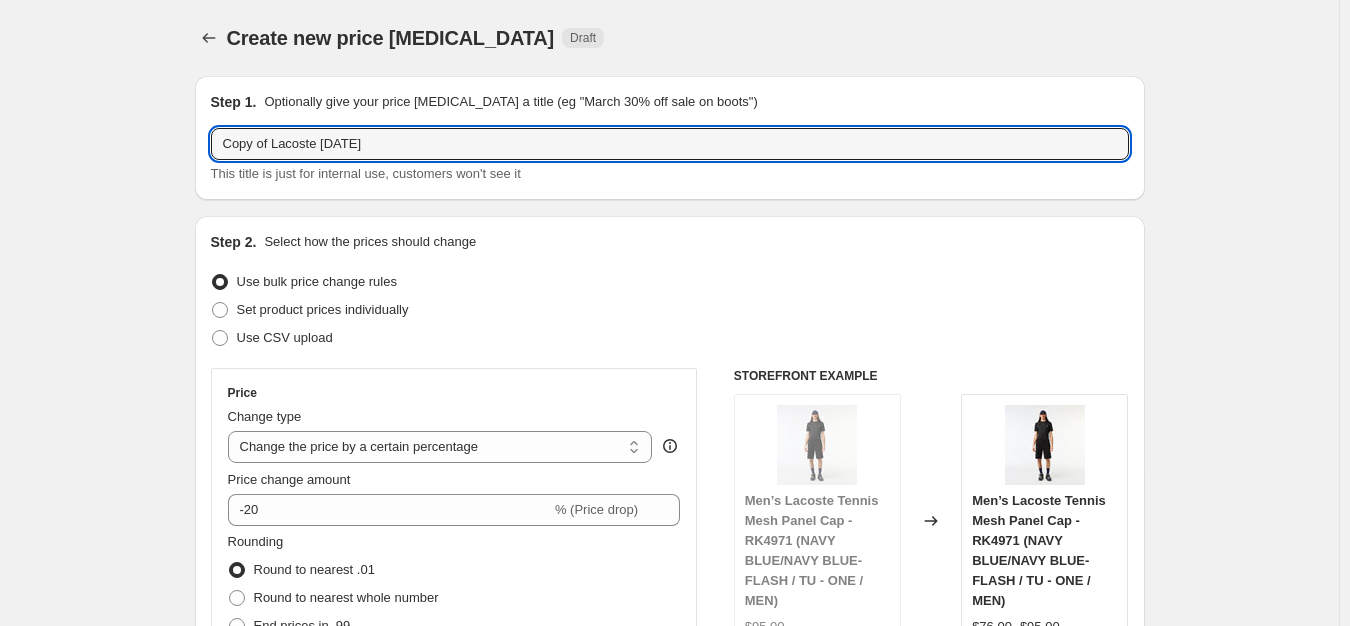 drag, startPoint x: 277, startPoint y: 153, endPoint x: 172, endPoint y: 167, distance: 105.92922 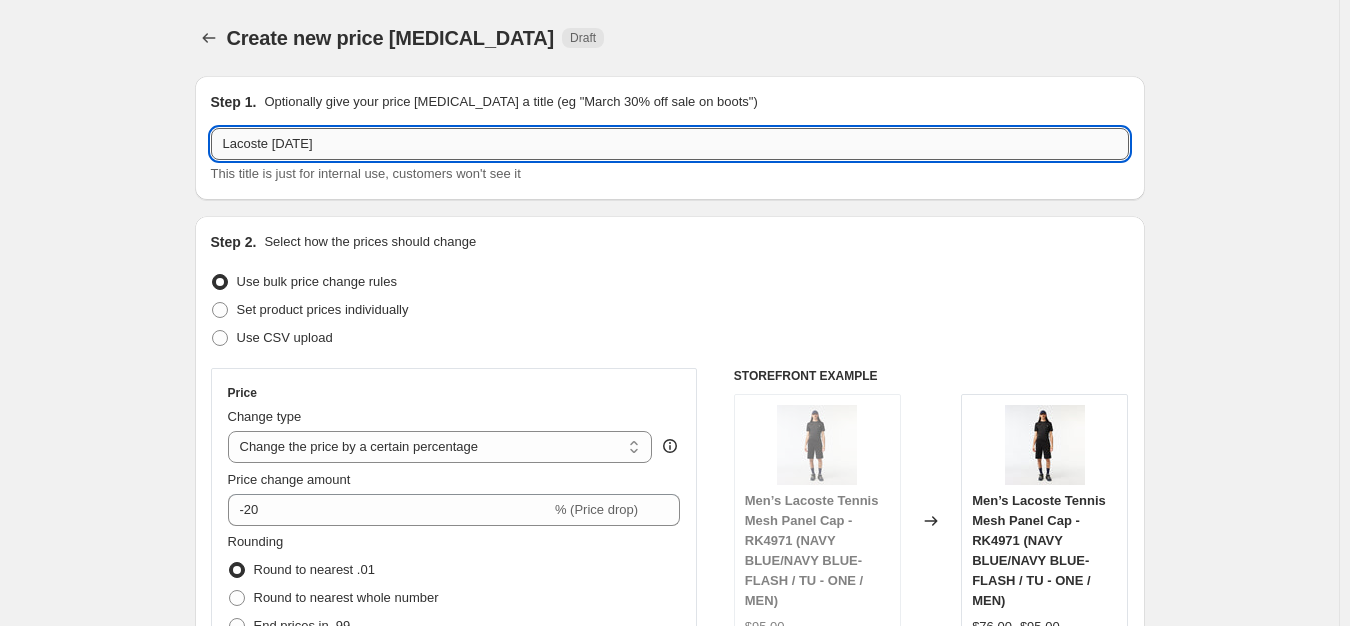 click on "Lacoste [DATE]" at bounding box center [670, 144] 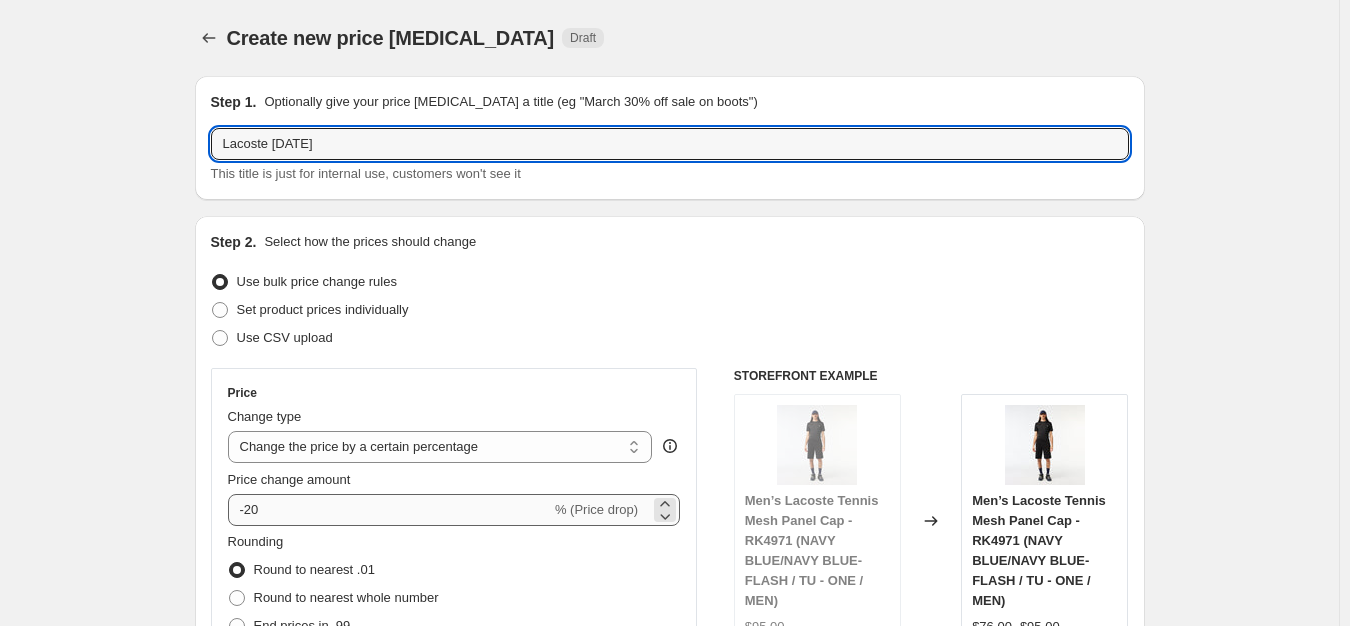 type on "Lacoste [DATE]" 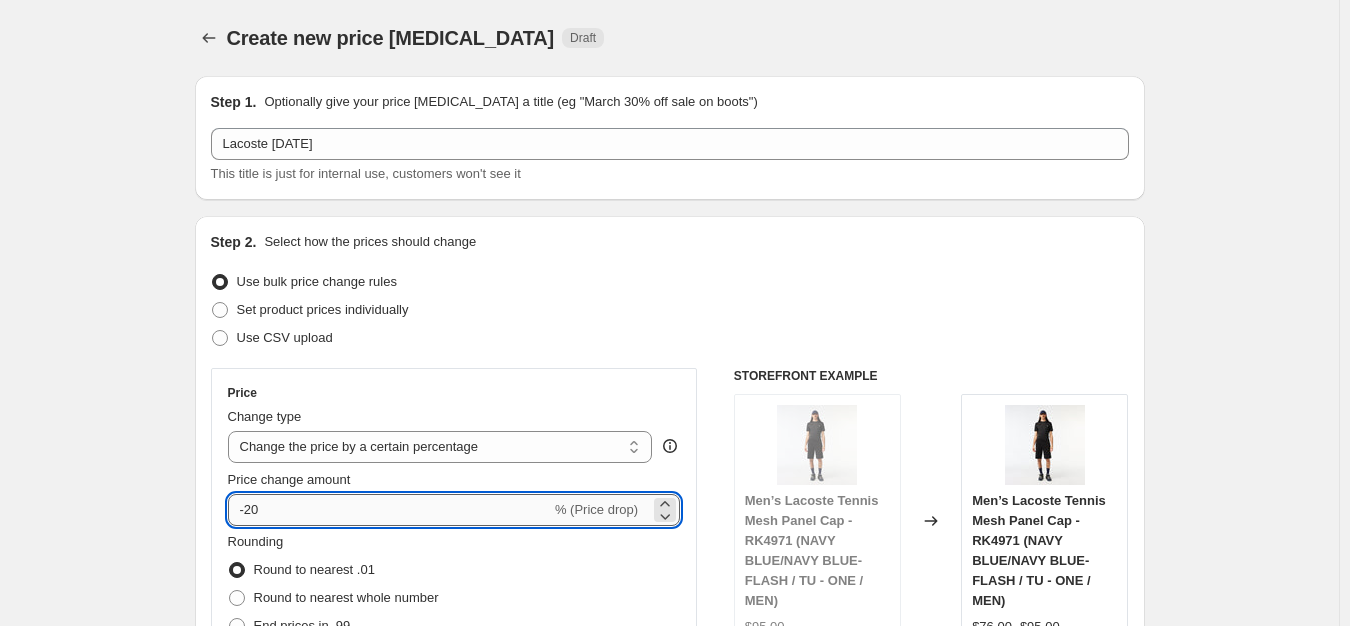 click on "-20" at bounding box center (389, 510) 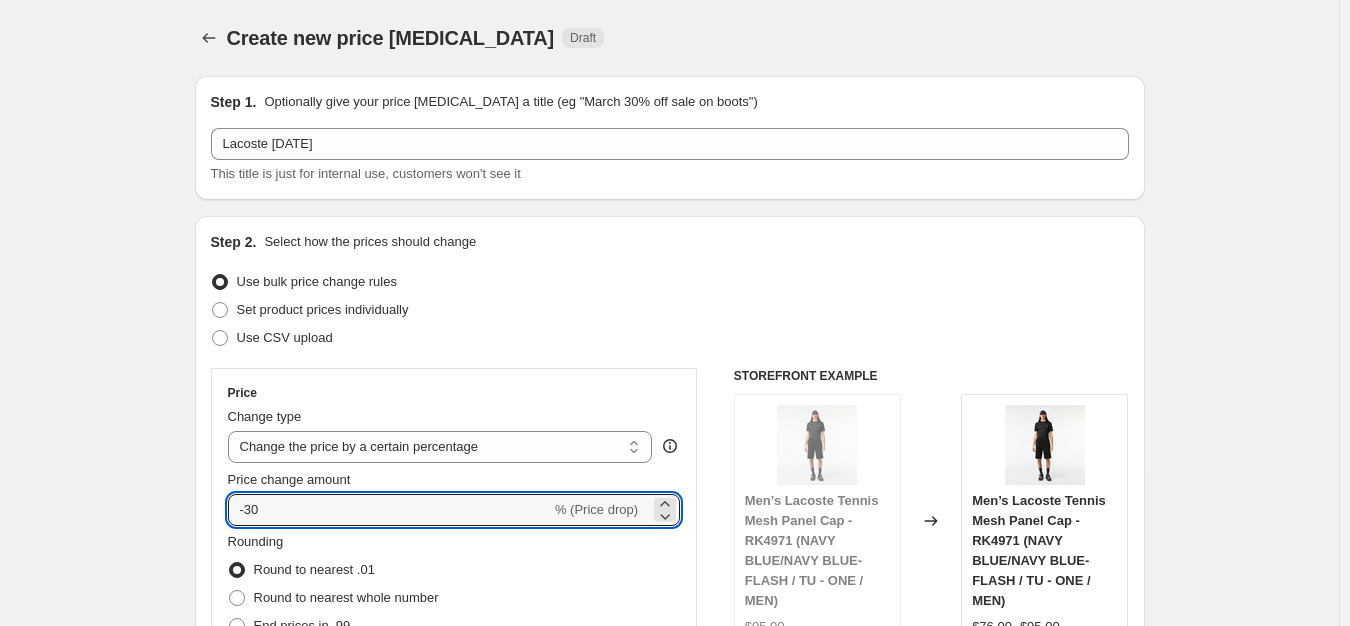 type on "-30" 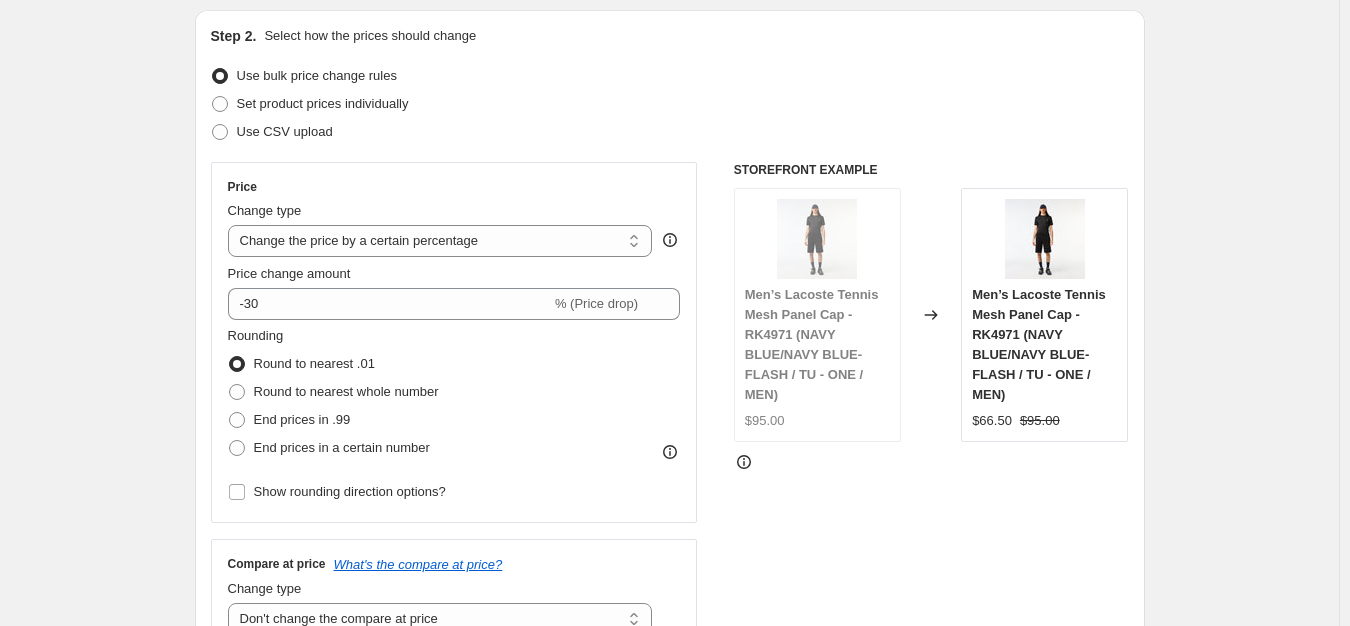 scroll, scrollTop: 500, scrollLeft: 0, axis: vertical 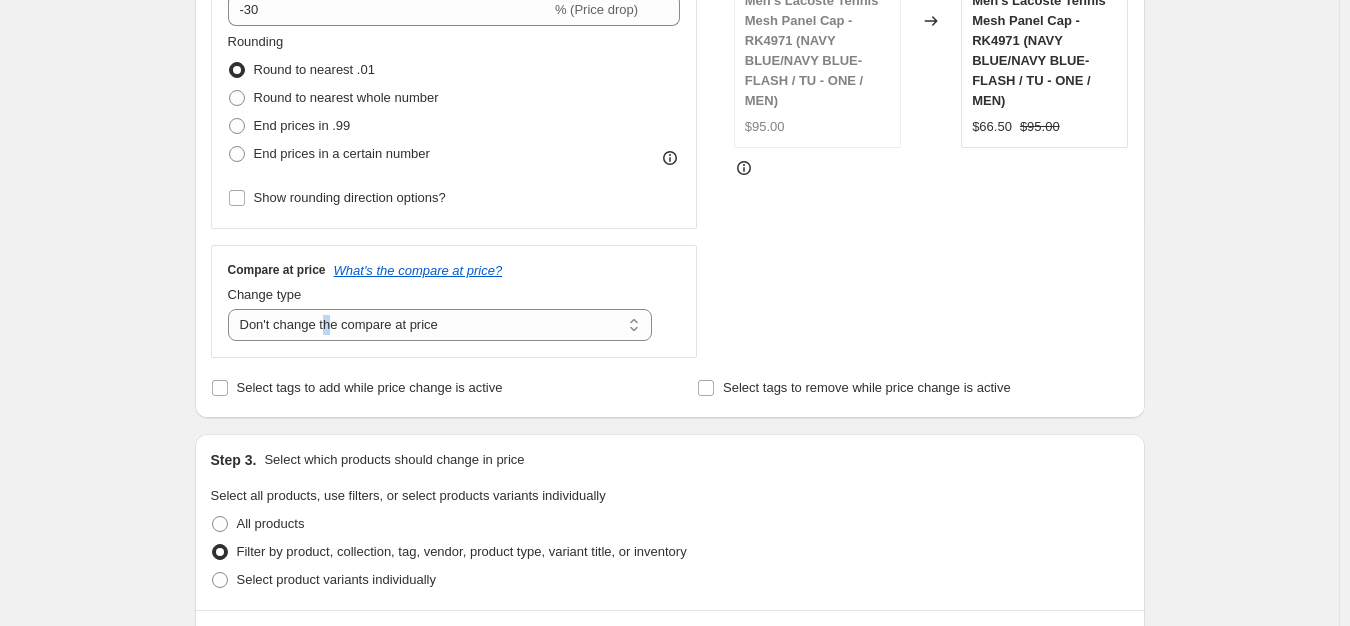 click on "Compare at price What's the compare at price? Change type Change the compare at price to the current price (sale) Change the compare at price to a certain amount Change the compare at price by a certain amount Change the compare at price by a certain percentage Change the compare at price by a certain amount relative to the actual price Change the compare at price by a certain percentage relative to the actual price Don't change the compare at price Remove the compare at price Don't change the compare at price" at bounding box center (454, 301) 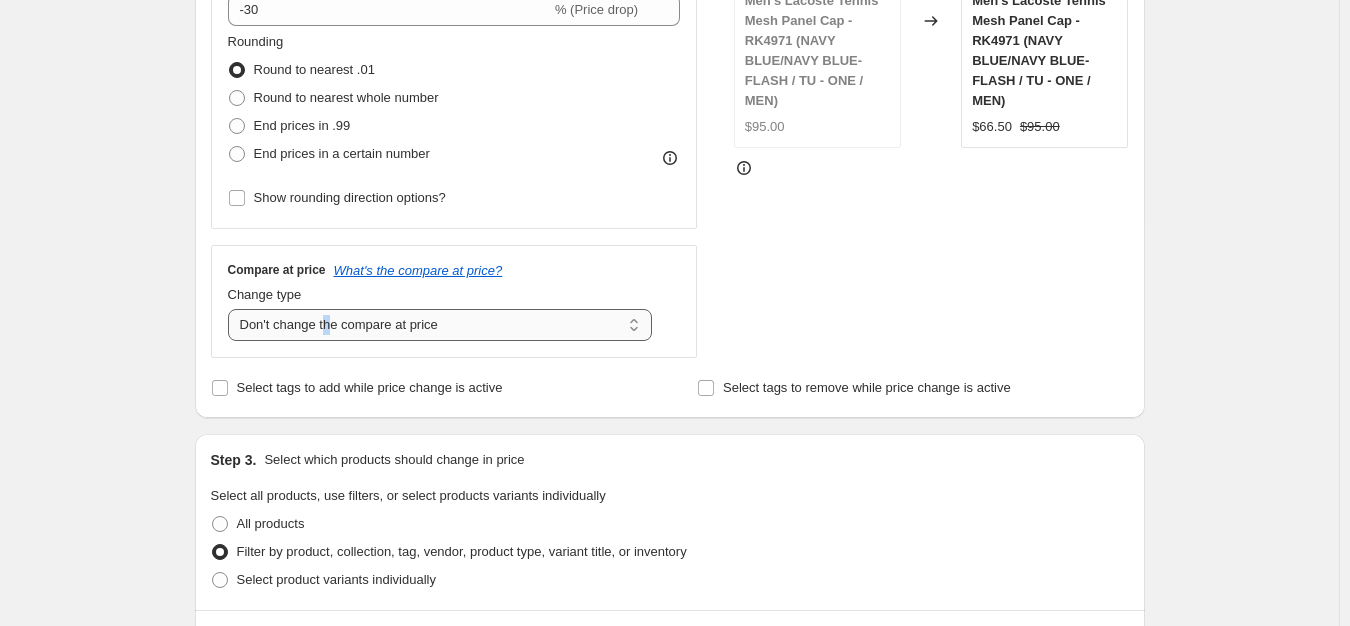 click on "Change the compare at price to the current price (sale) Change the compare at price to a certain amount Change the compare at price by a certain amount Change the compare at price by a certain percentage Change the compare at price by a certain amount relative to the actual price Change the compare at price by a certain percentage relative to the actual price Don't change the compare at price Remove the compare at price" at bounding box center [440, 325] 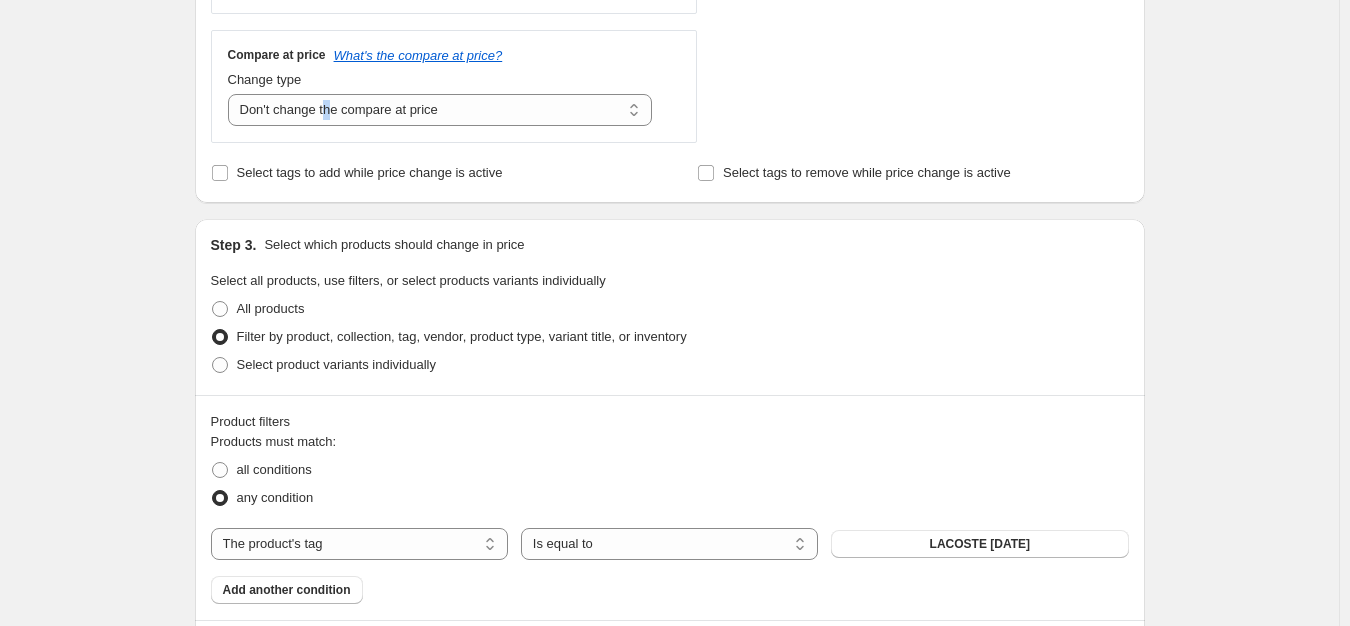 scroll, scrollTop: 900, scrollLeft: 0, axis: vertical 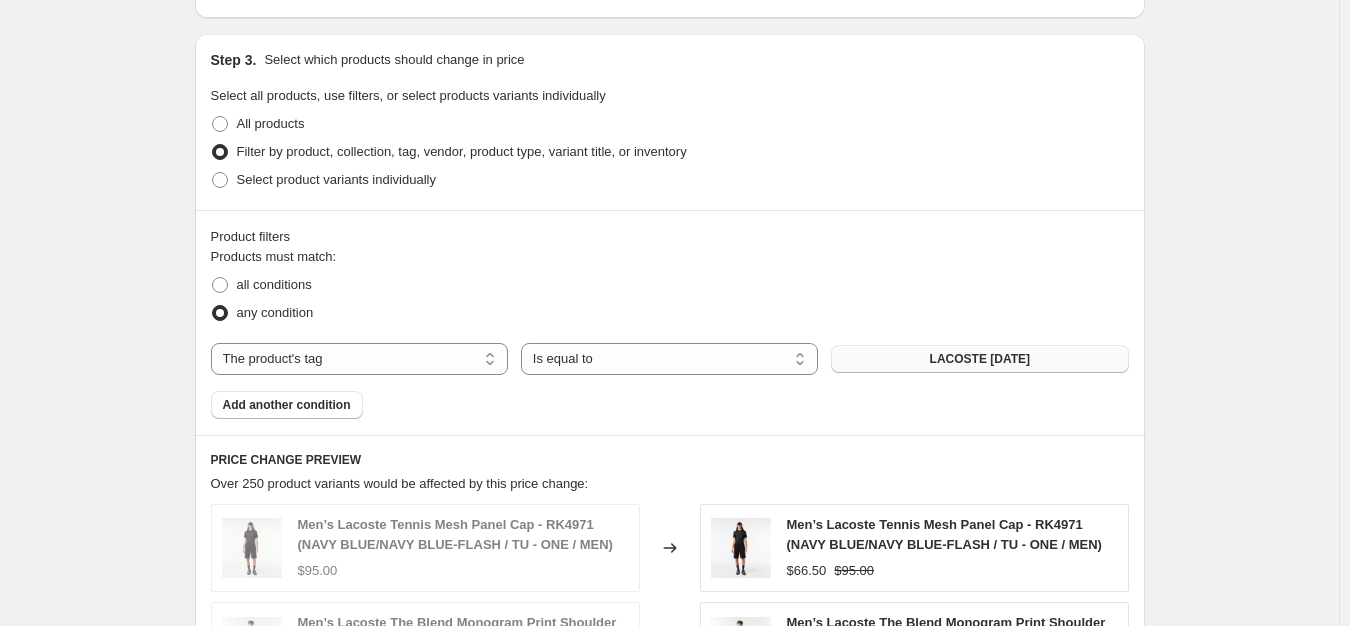 click on "LACOSTE [DATE]" at bounding box center [979, 359] 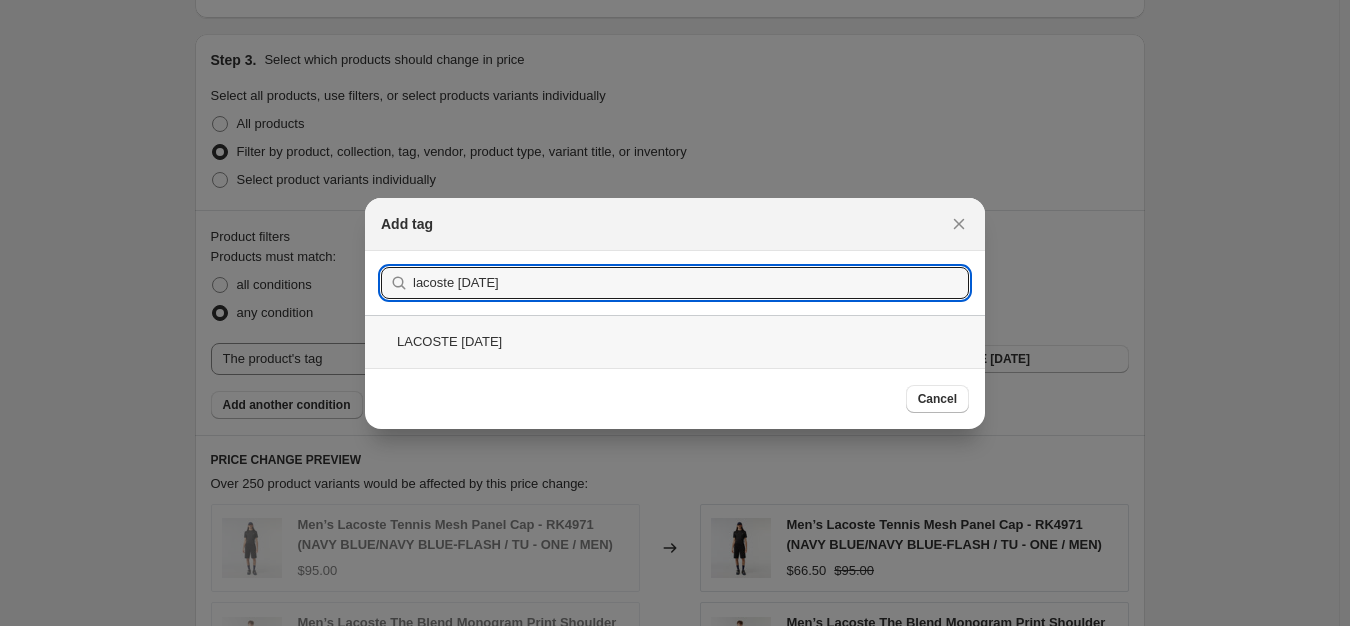 type on "lacoste [DATE]" 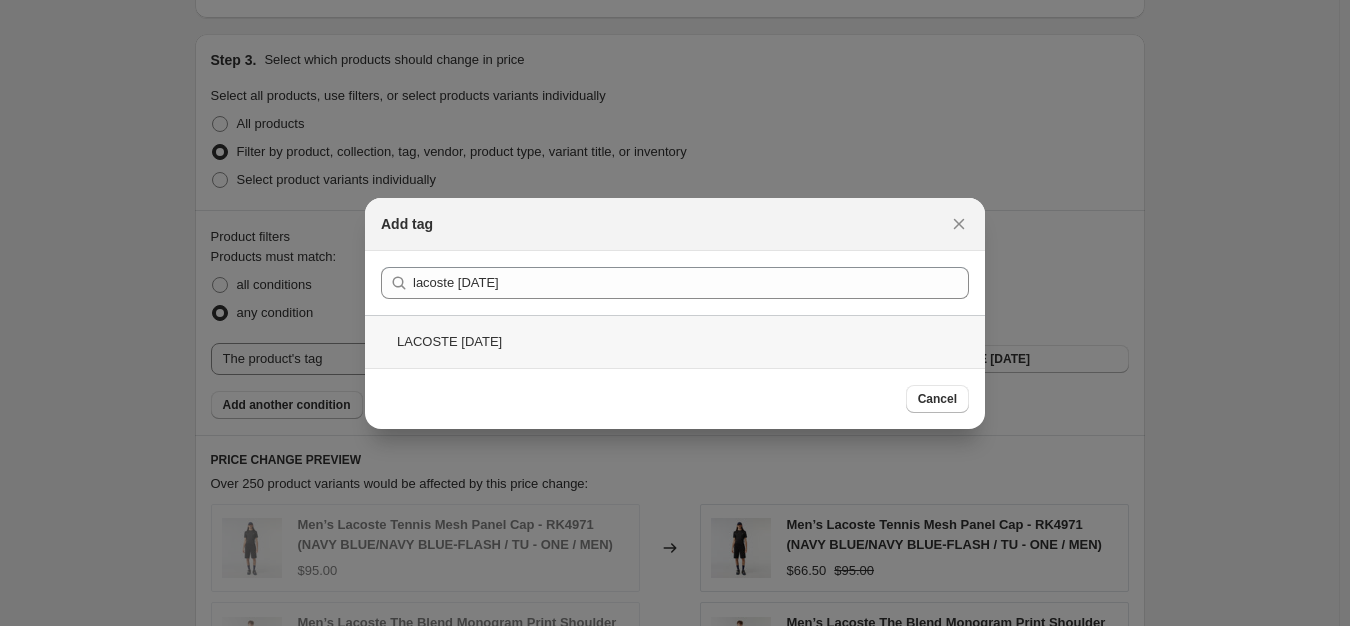 click on "LACOSTE [DATE]" at bounding box center [675, 341] 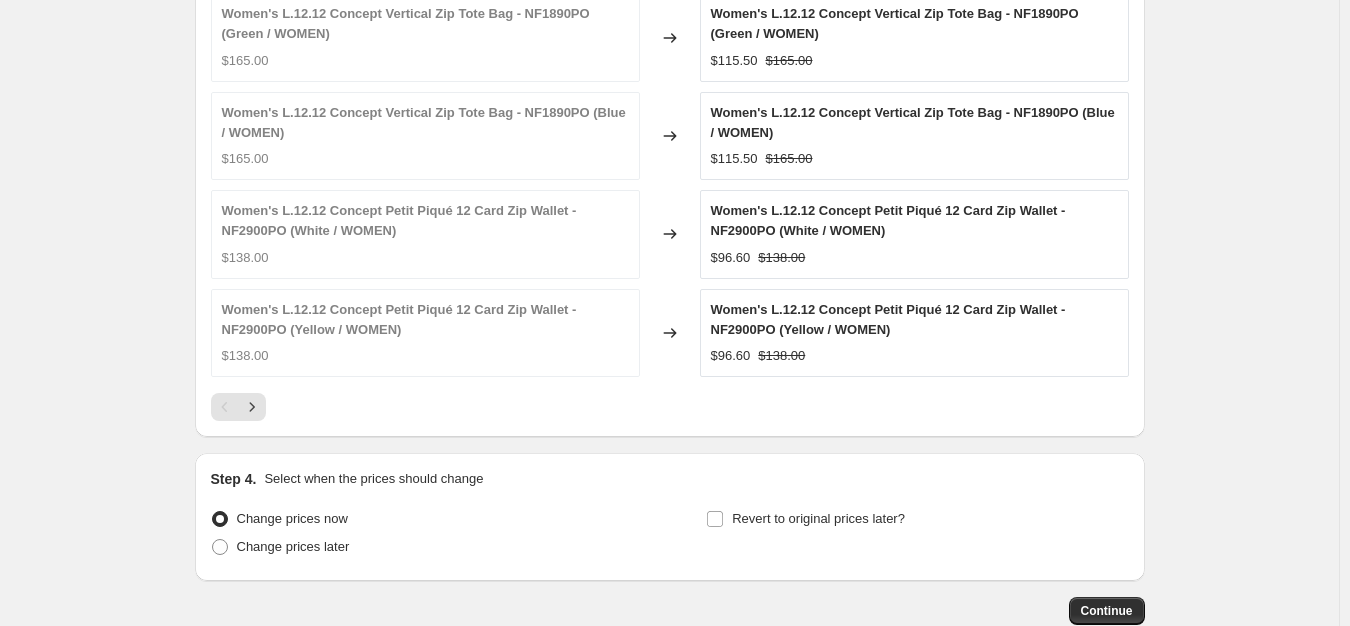 scroll, scrollTop: 1631, scrollLeft: 0, axis: vertical 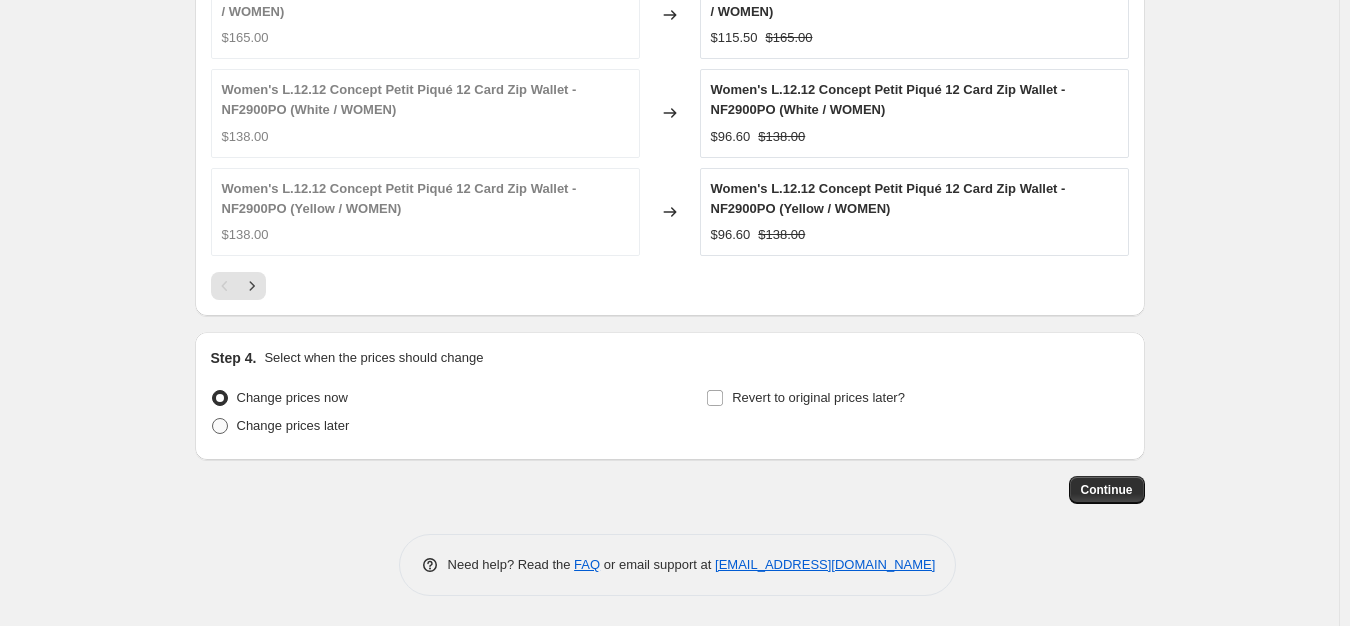 click on "Change prices later" at bounding box center [293, 425] 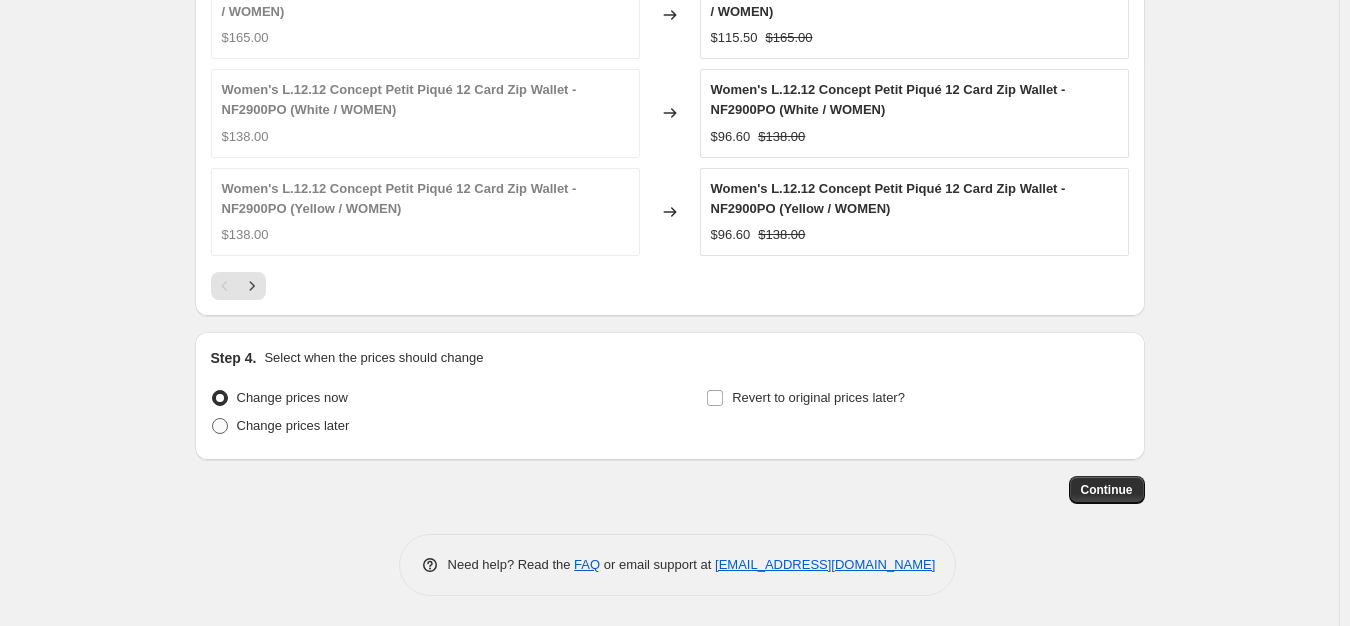 radio on "true" 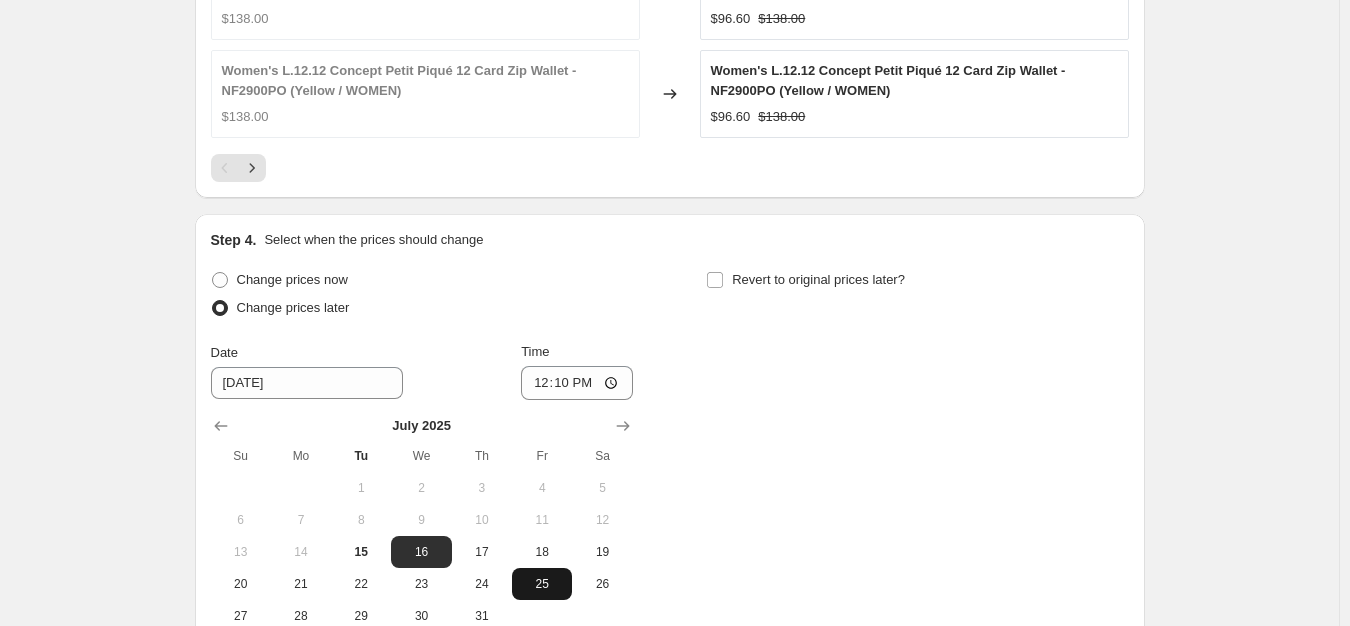 scroll, scrollTop: 1931, scrollLeft: 0, axis: vertical 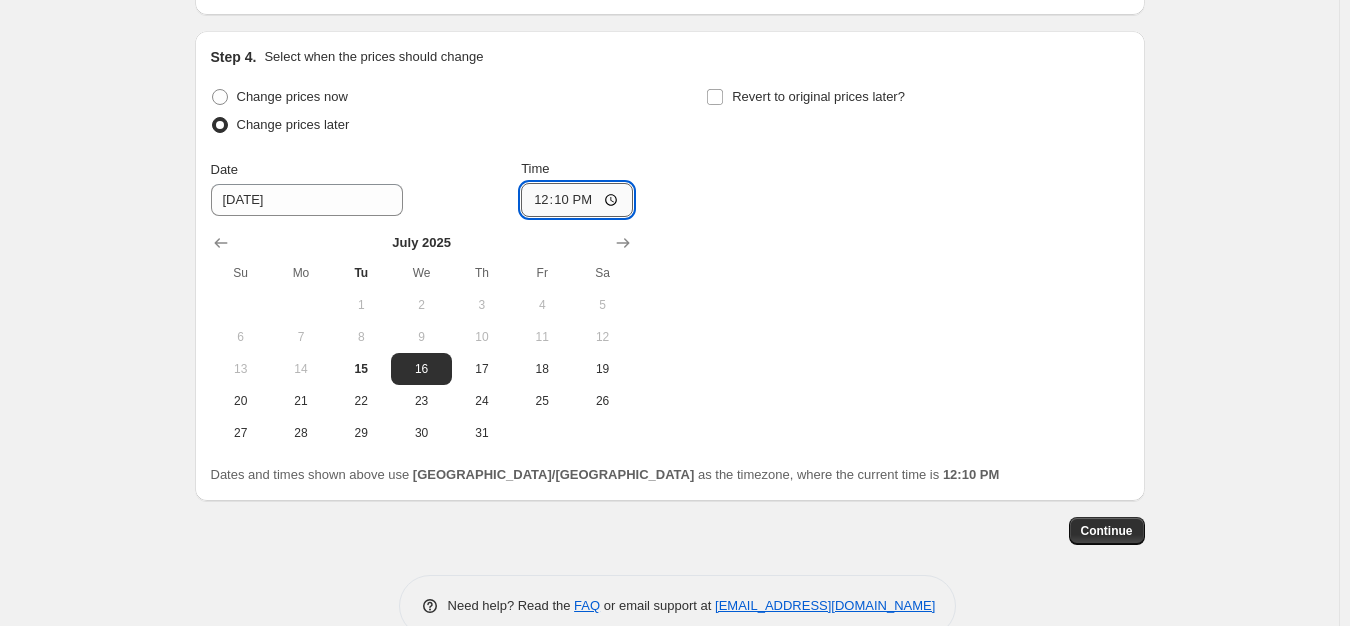 click on "12:10" at bounding box center (577, 200) 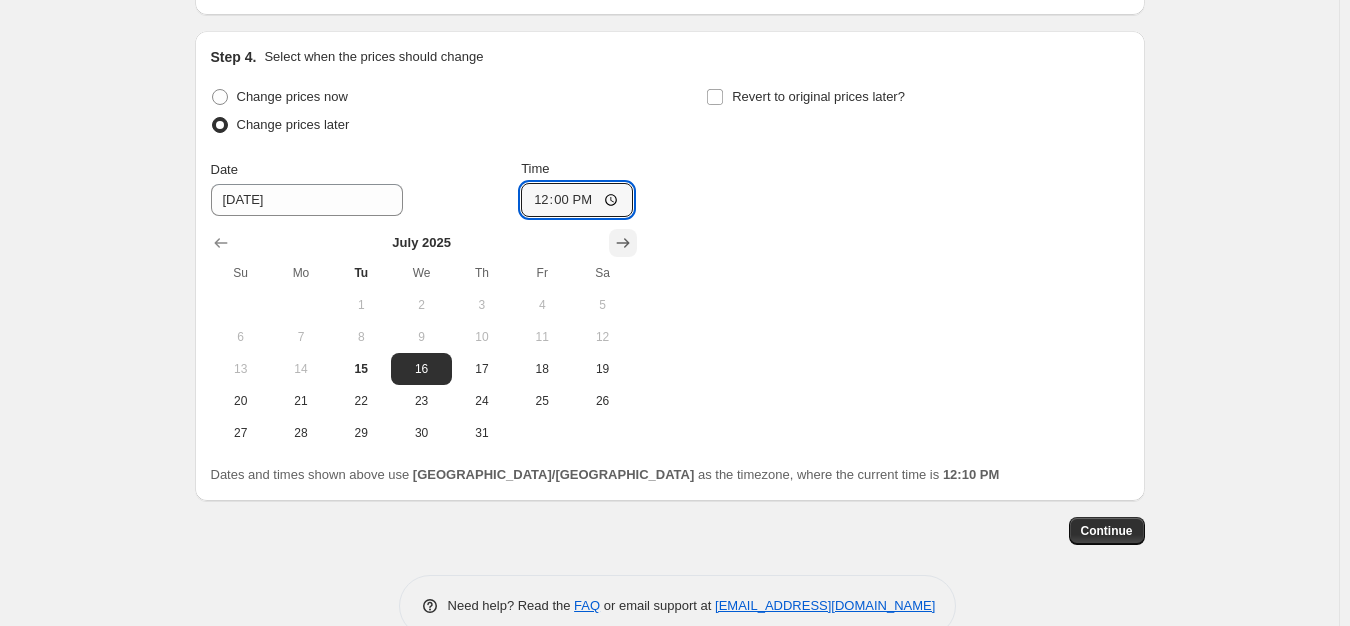 type on "00:00" 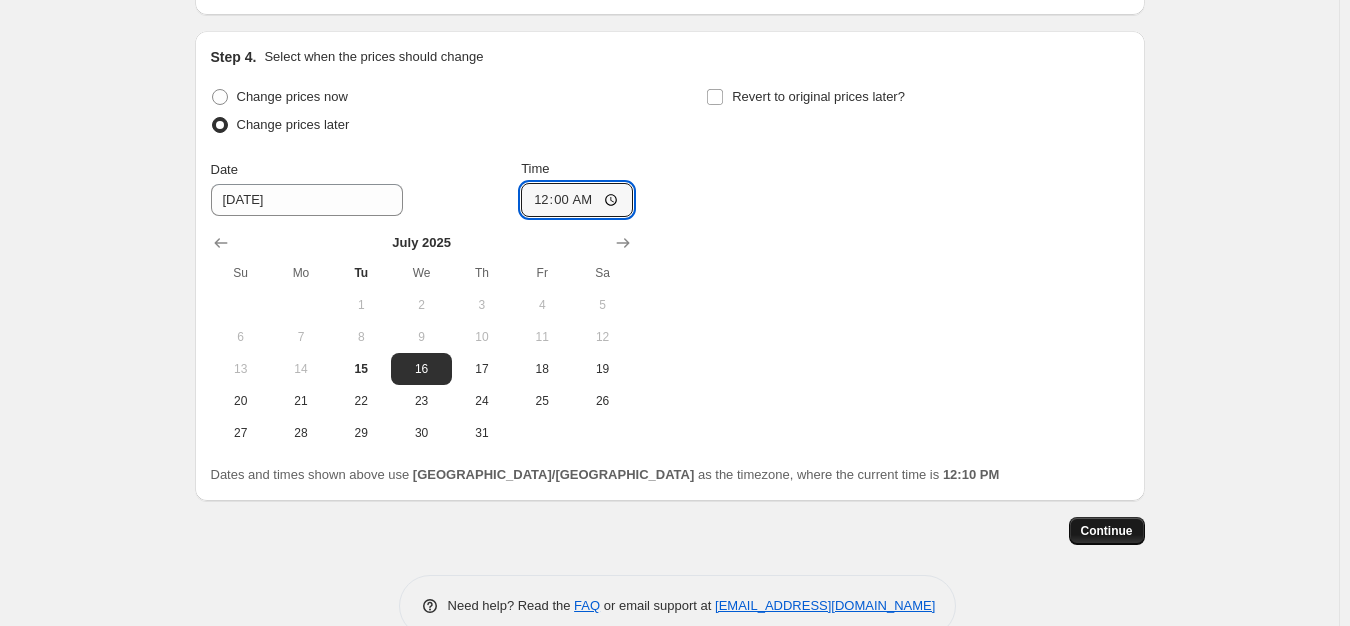 click on "Continue" at bounding box center (1107, 531) 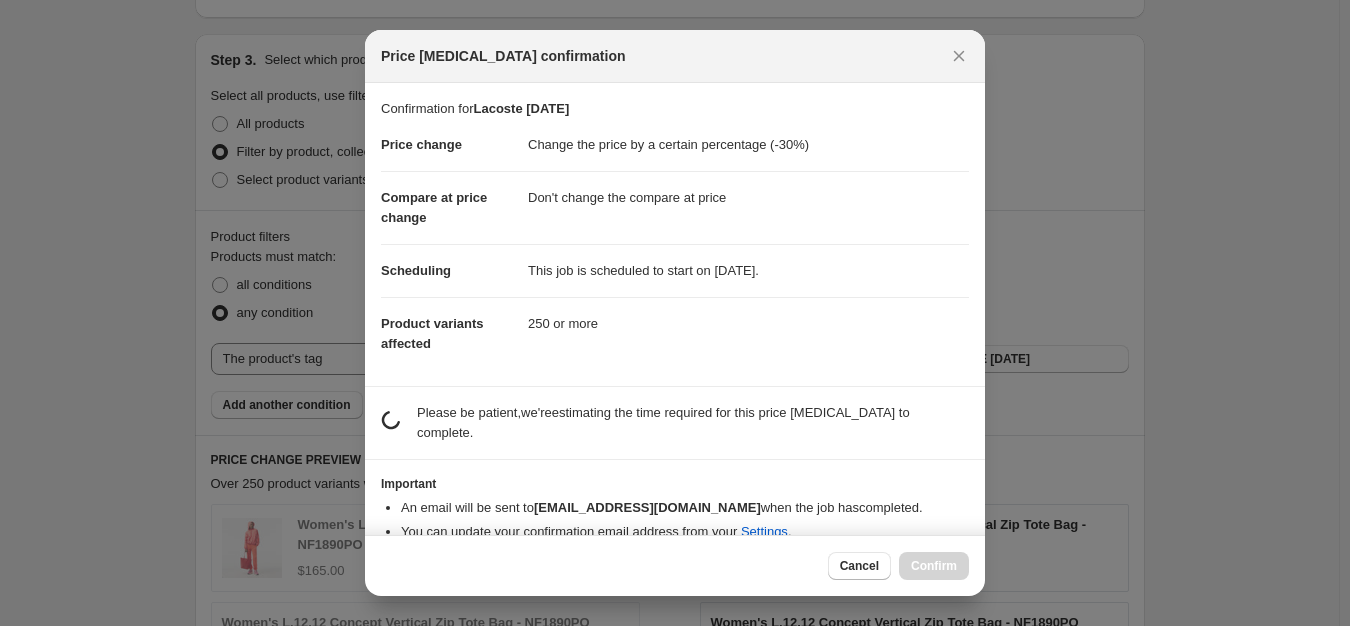 scroll, scrollTop: 0, scrollLeft: 0, axis: both 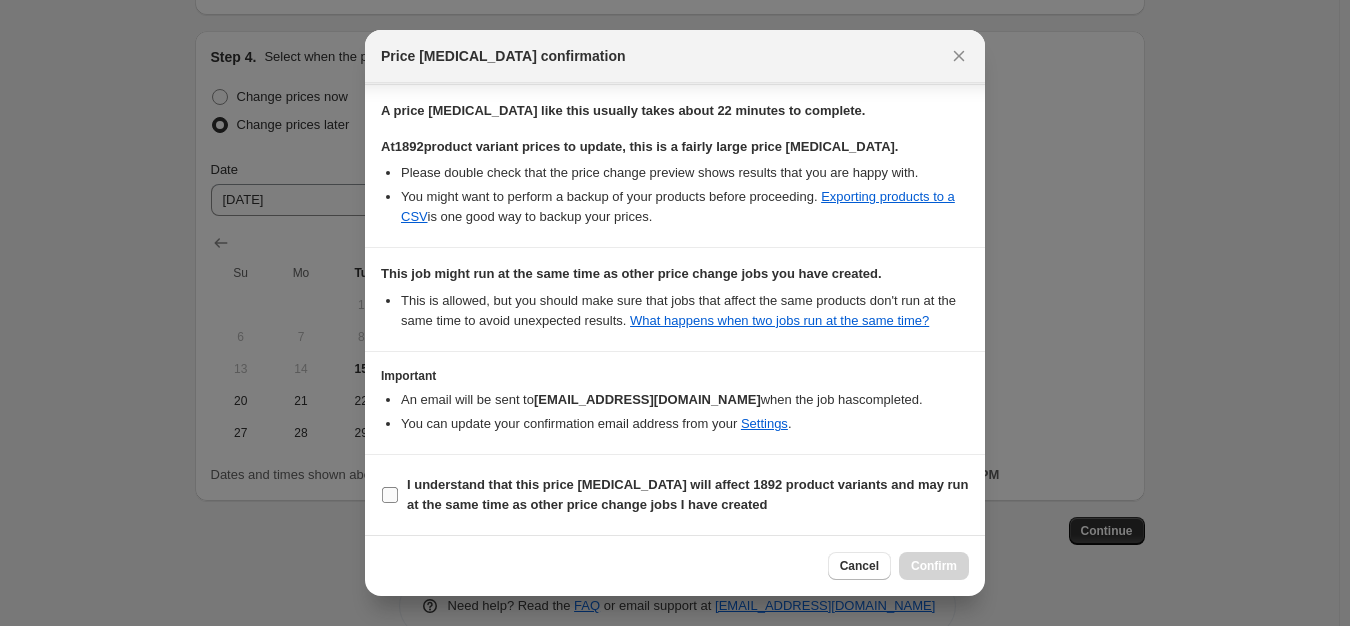 click on "I understand that this price [MEDICAL_DATA] will affect 1892 product variants and may run at the same time as other price change jobs I have created" at bounding box center (688, 494) 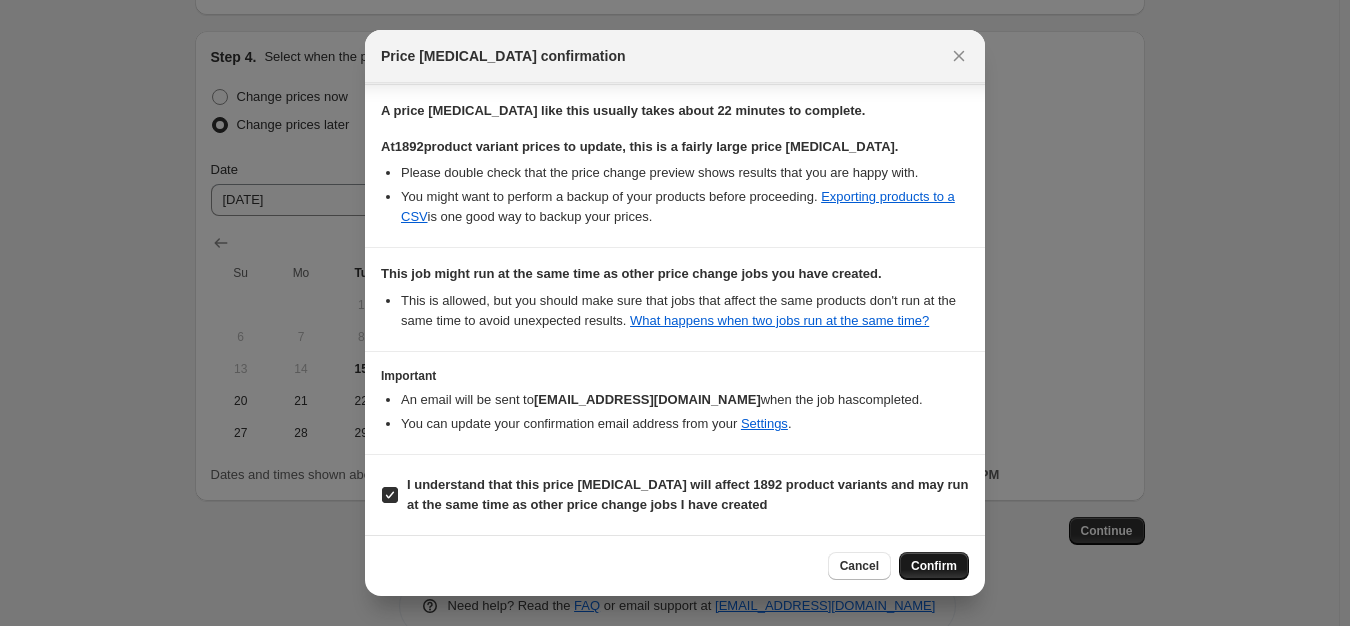 click on "Confirm" at bounding box center (934, 566) 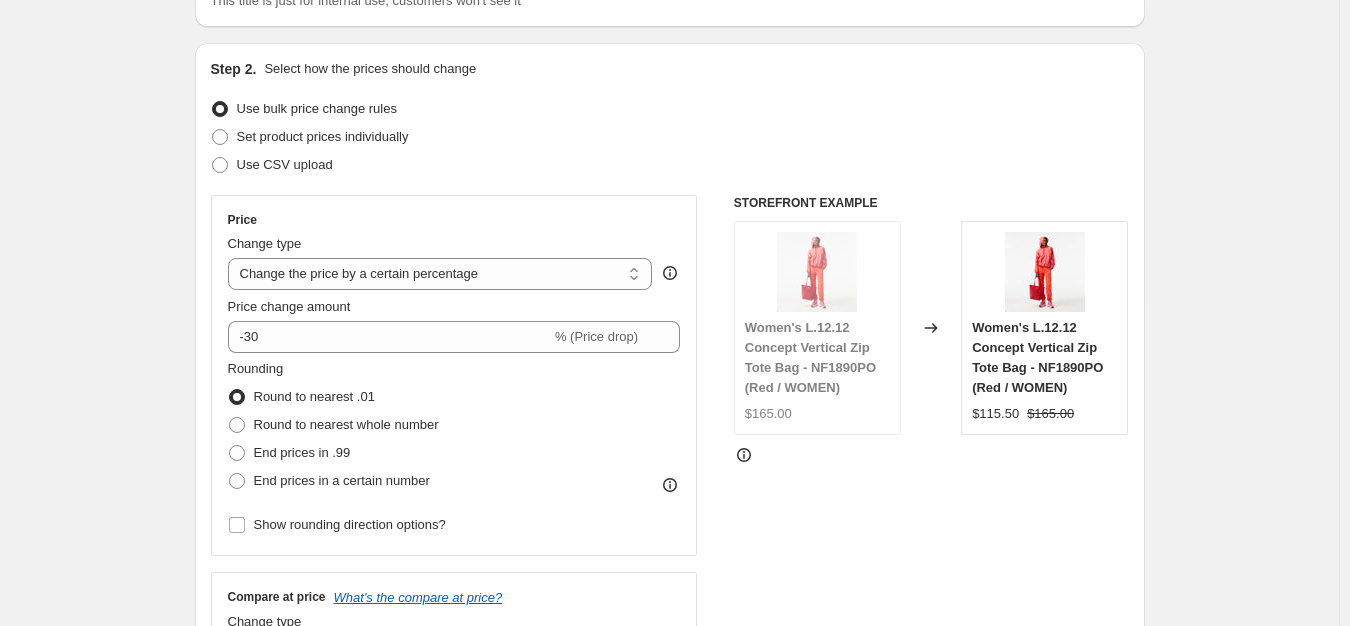 scroll, scrollTop: 0, scrollLeft: 0, axis: both 